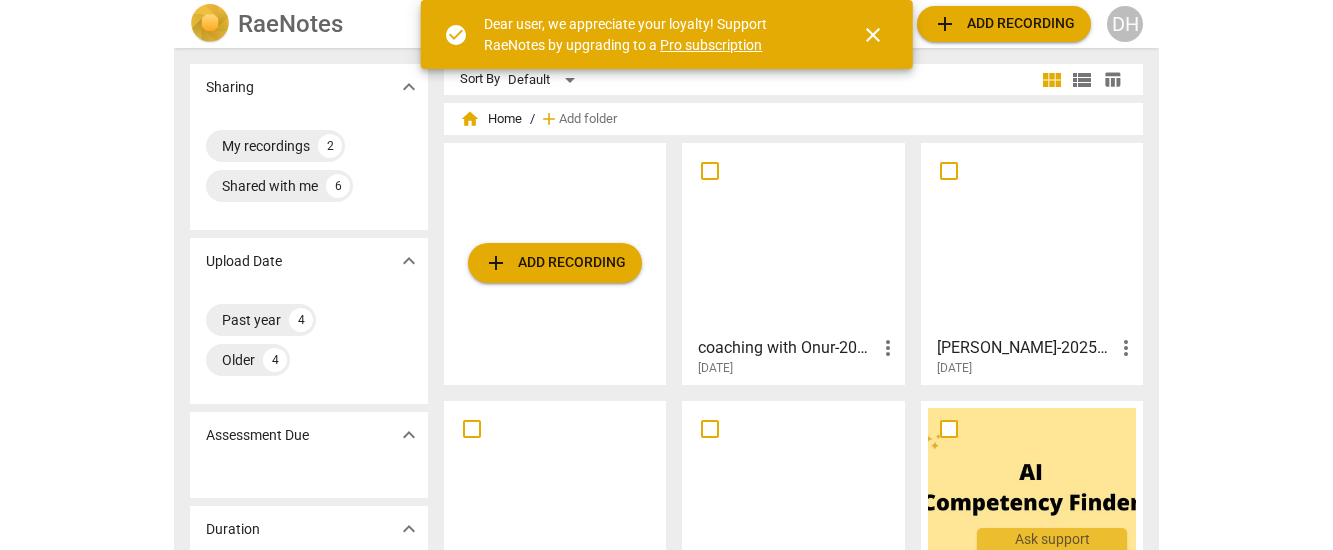 scroll, scrollTop: 0, scrollLeft: 0, axis: both 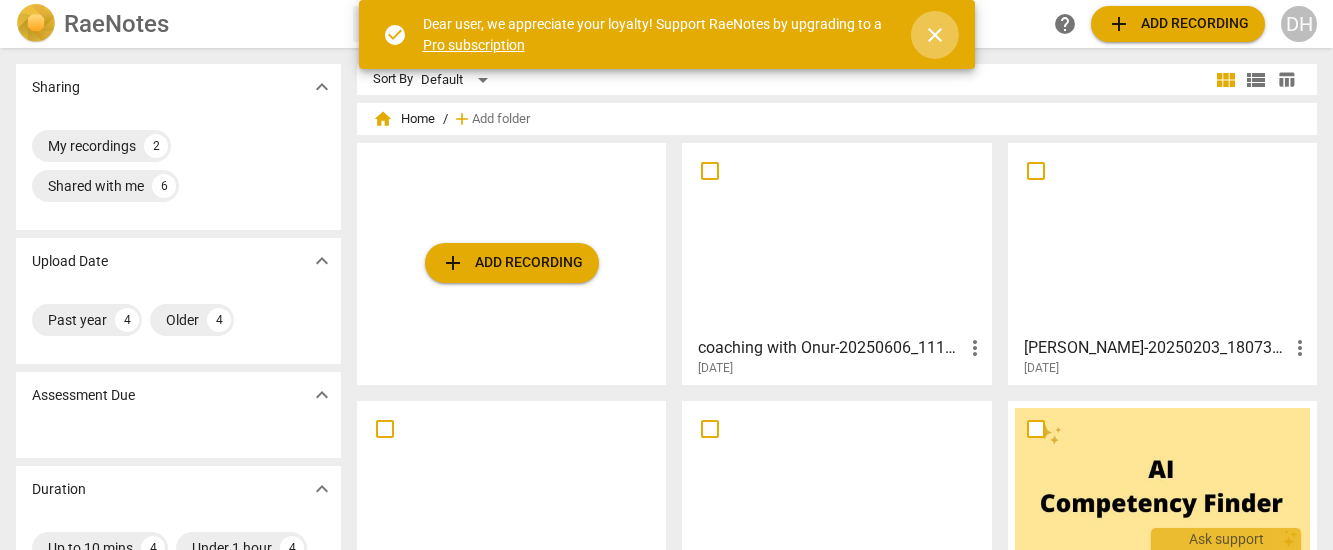 click on "close" at bounding box center (935, 35) 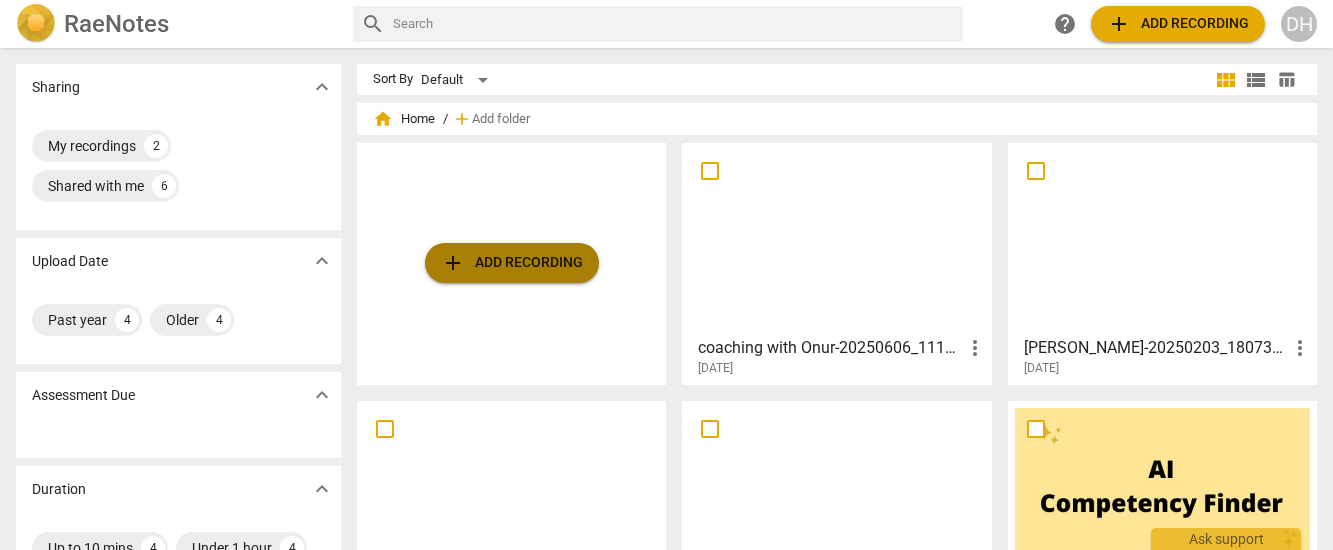 click on "add   Add recording" at bounding box center [512, 263] 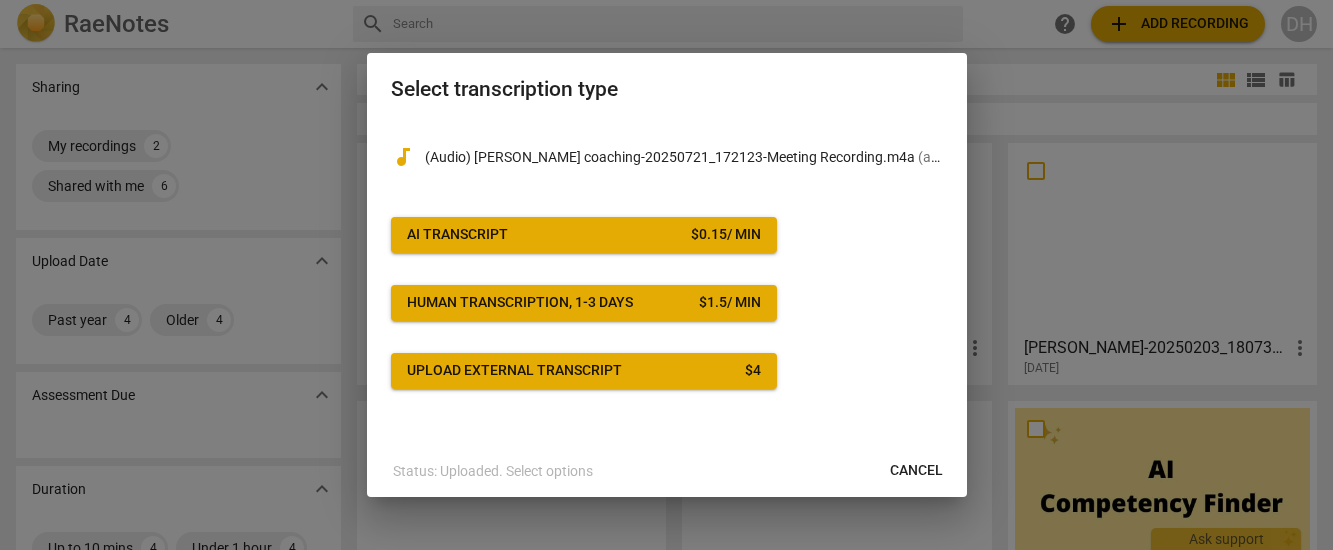 click on "AI Transcript $ 0.15  / min" at bounding box center [584, 235] 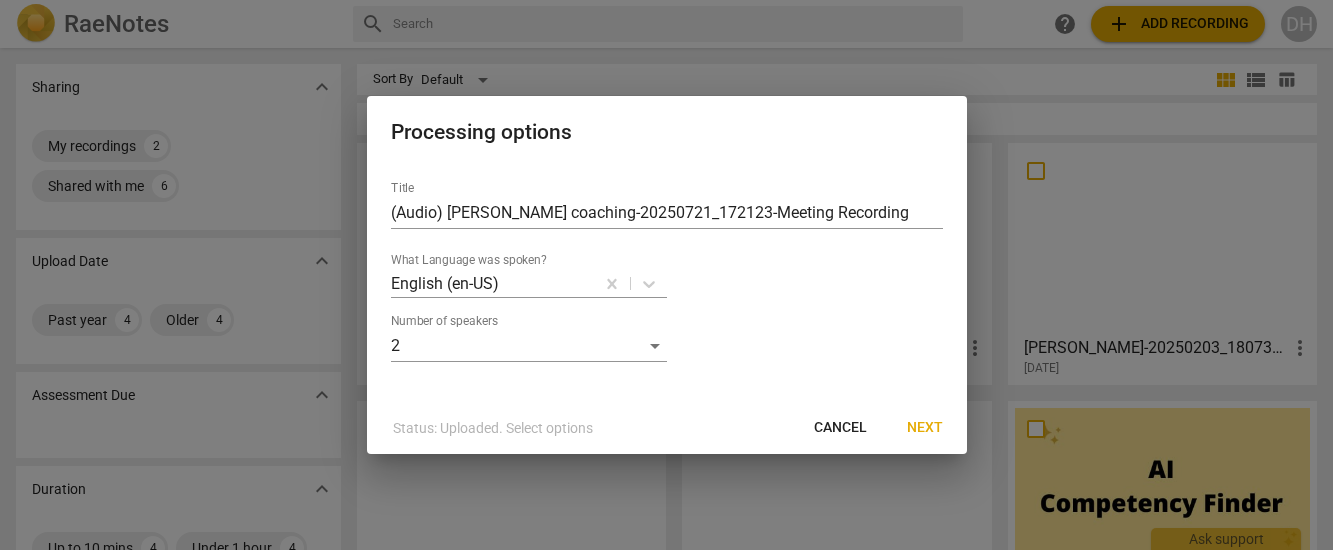 click on "Next" at bounding box center (925, 428) 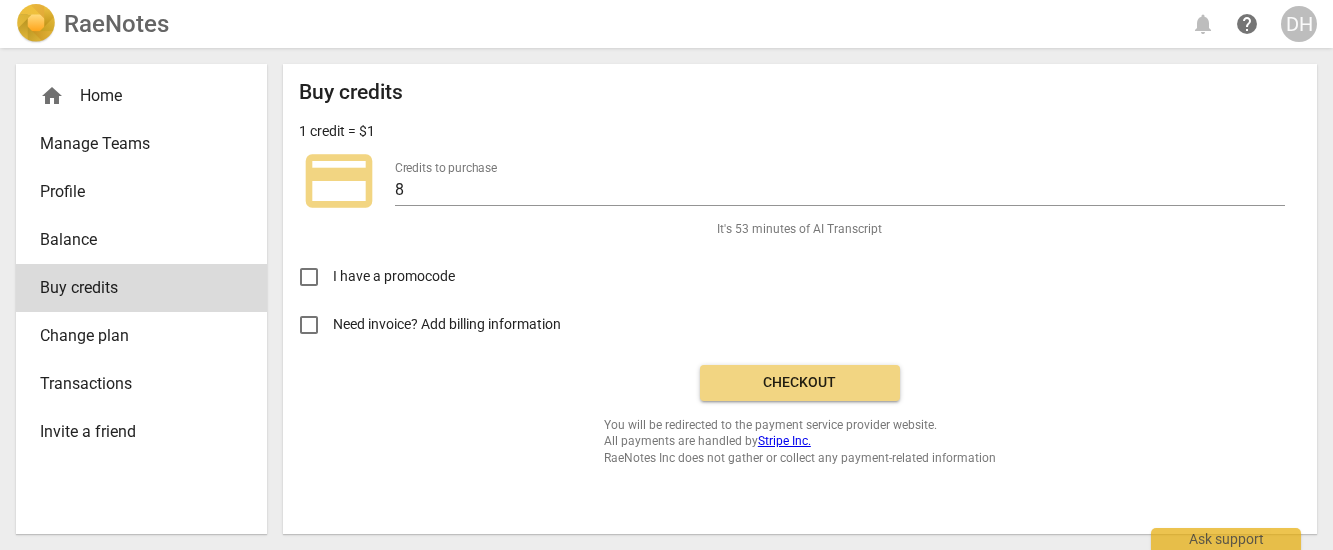 click on "Checkout" at bounding box center [800, 383] 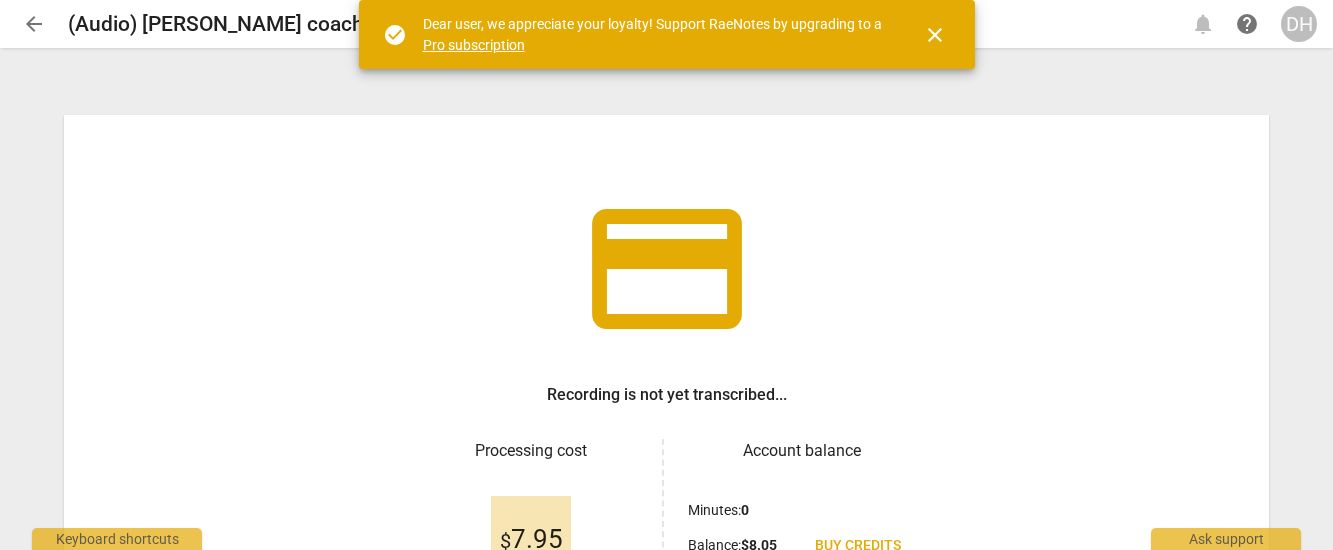 scroll, scrollTop: 0, scrollLeft: 0, axis: both 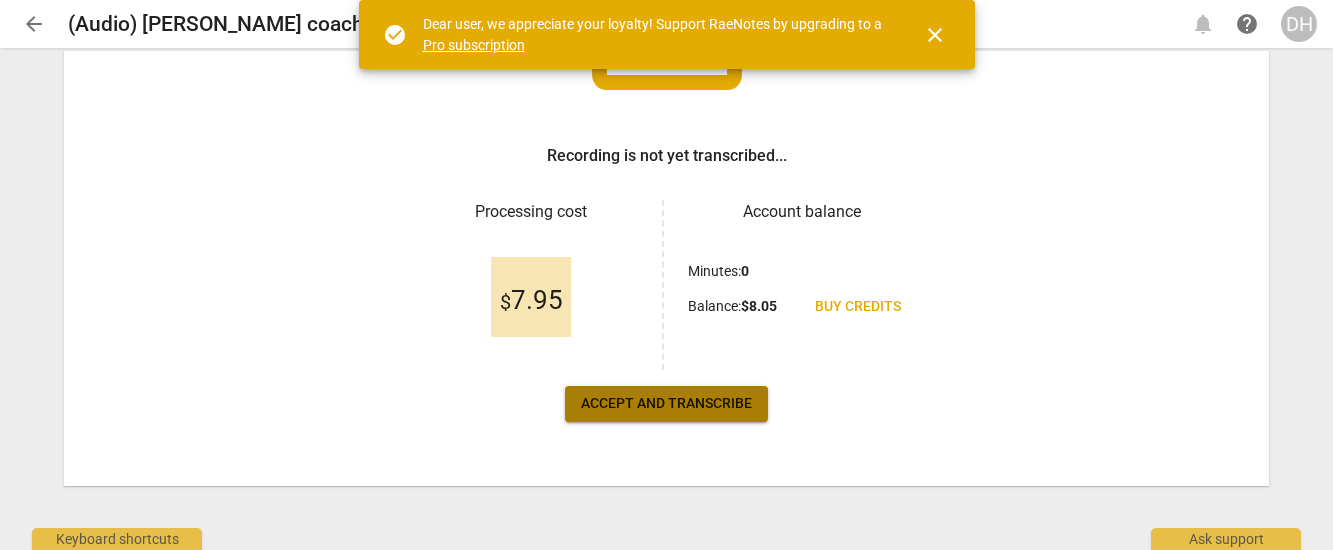 click on "Accept and transcribe" at bounding box center [666, 404] 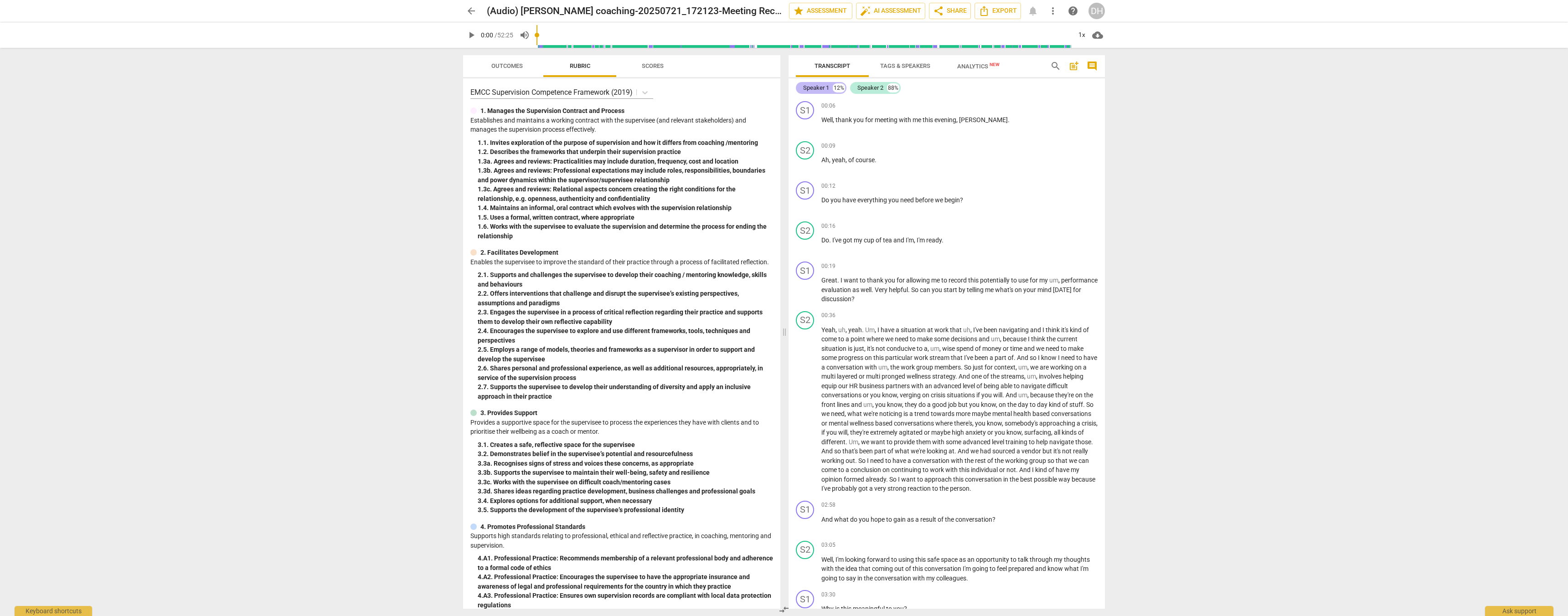 click on "Speaker 1" at bounding box center [816, 88] 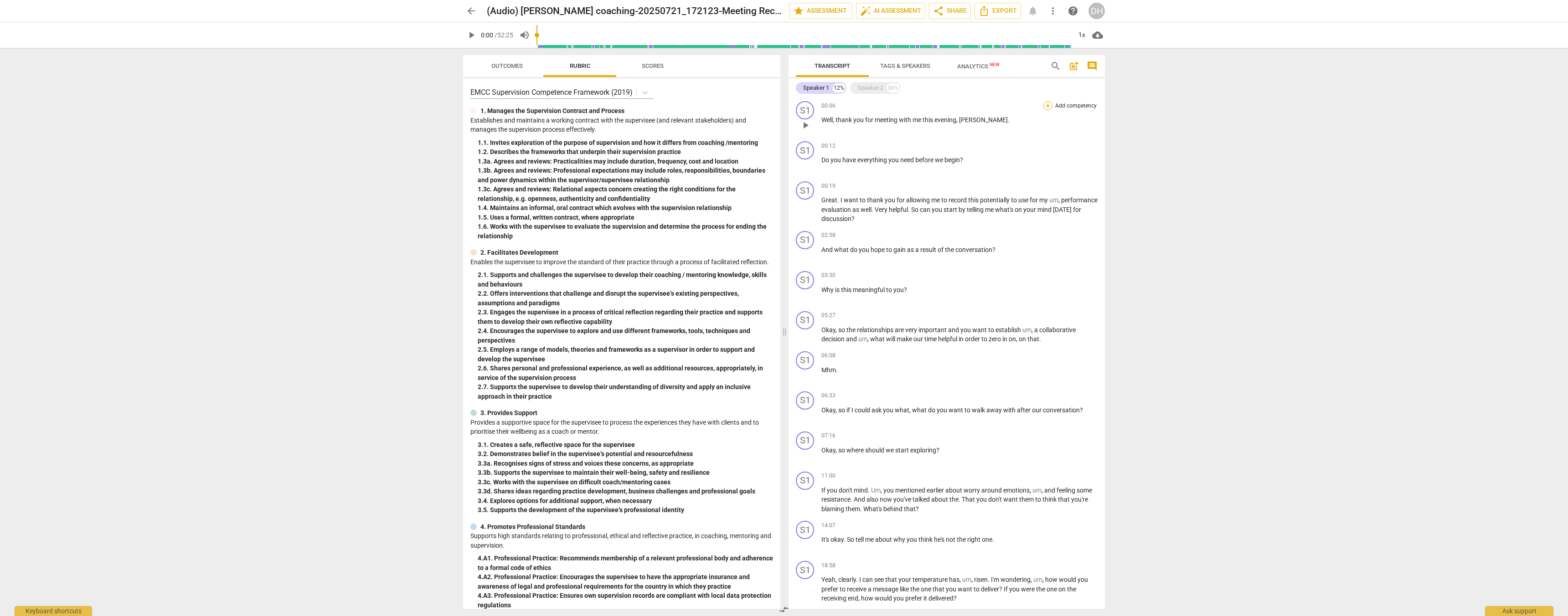 click on "+" at bounding box center (1048, 106) 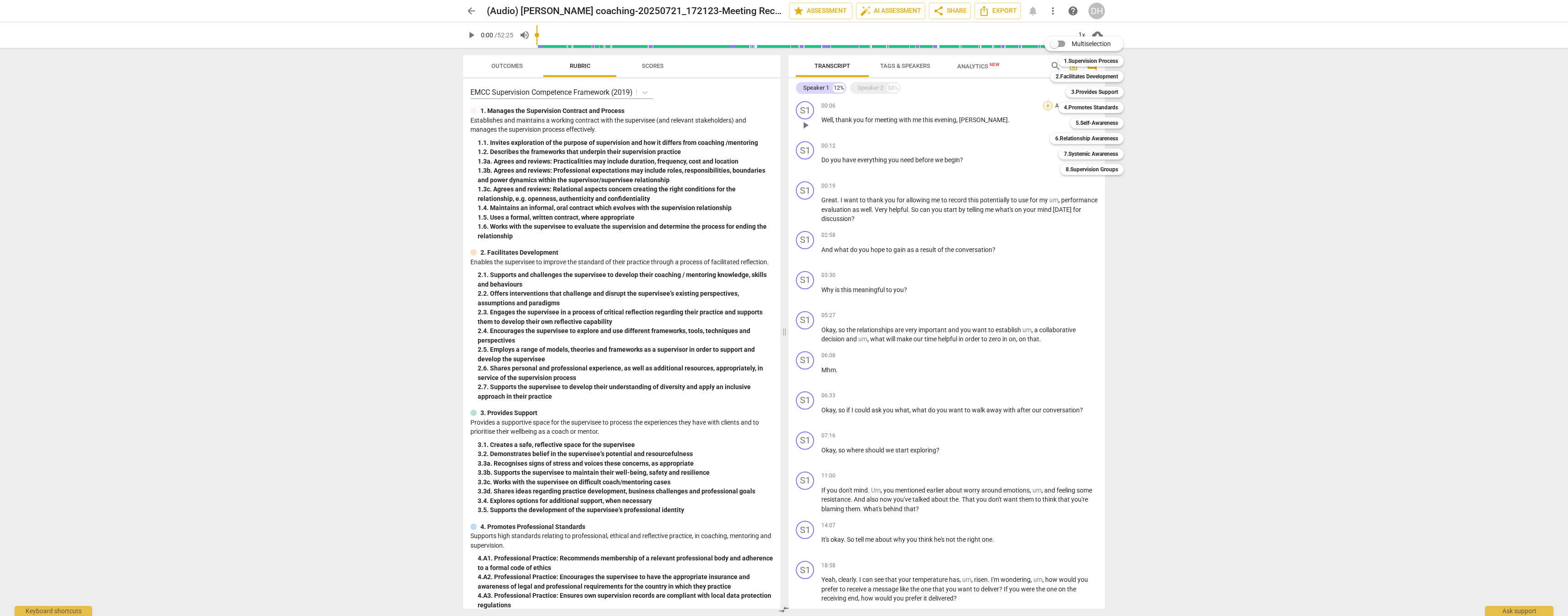 click on "Multiselection m 1.Supervision Process 1 2.Facilitates Development 2 3.Provides Support 3 4.Promotes Standards 4 5.Self-Awareness 5 6.Relationship Awareness 6 7.Systemic Awareness 7 8.Supervision Groups 8" at bounding box center (1091, 106) 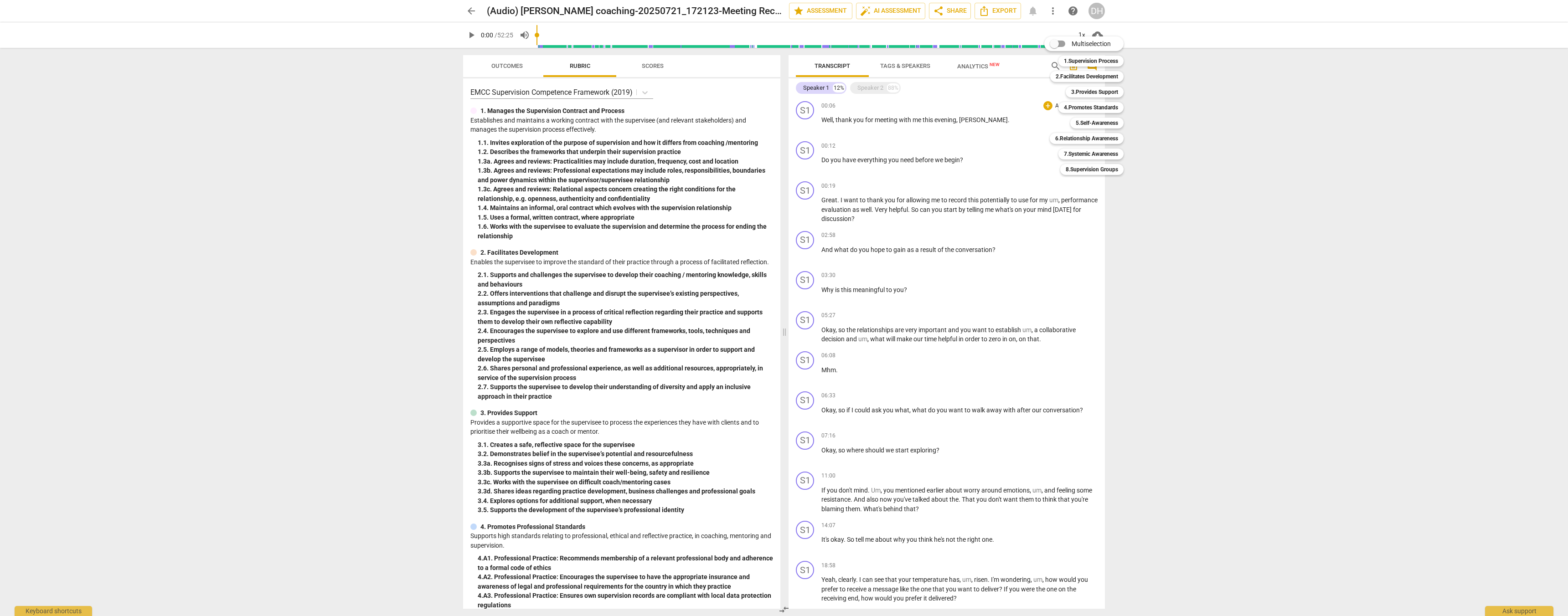 click at bounding box center (784, 308) 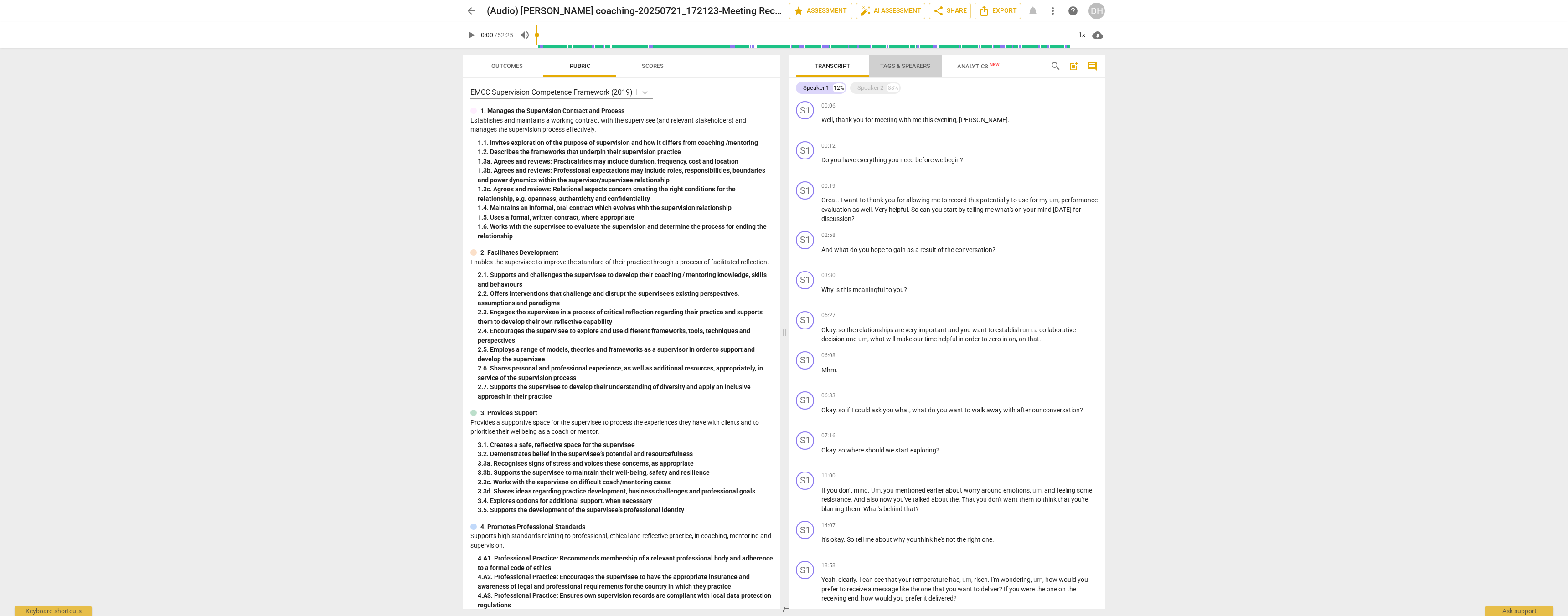 click on "Tags & Speakers" at bounding box center (905, 66) 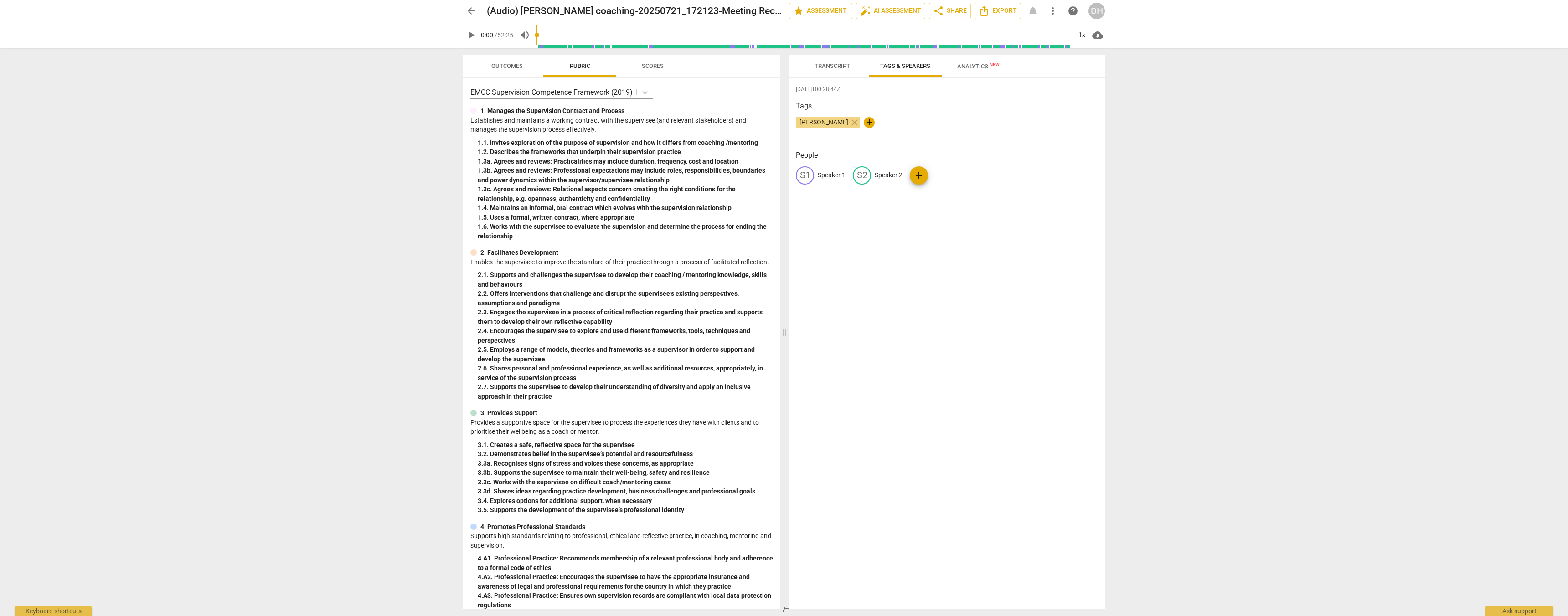 click on "Speaker 1" at bounding box center [831, 175] 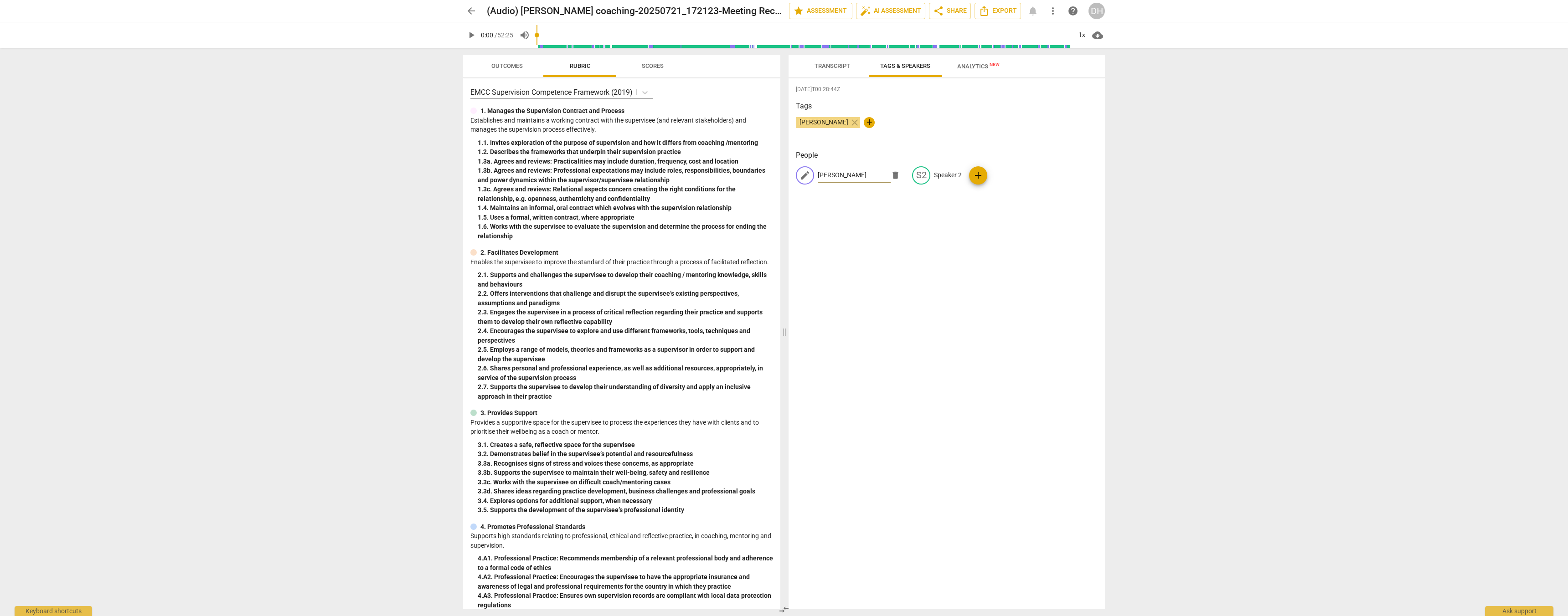 type on "Deborah" 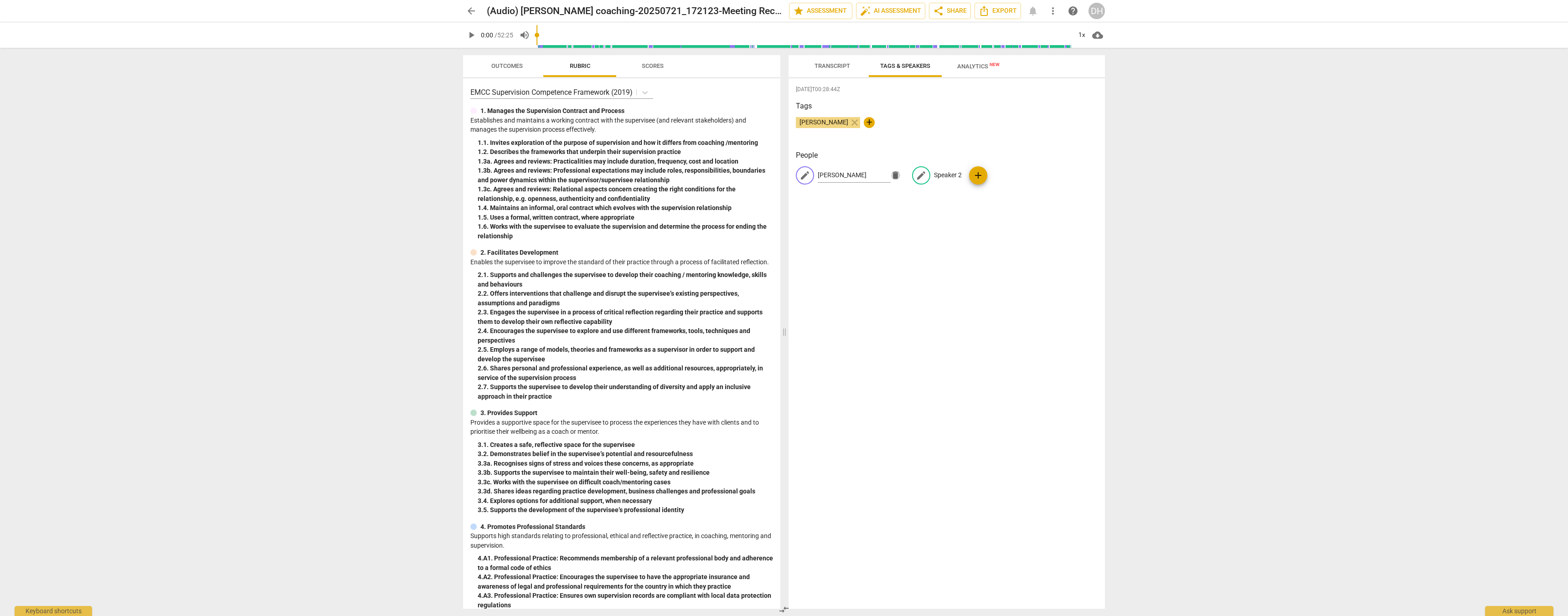 click on "Speaker 2" at bounding box center (948, 175) 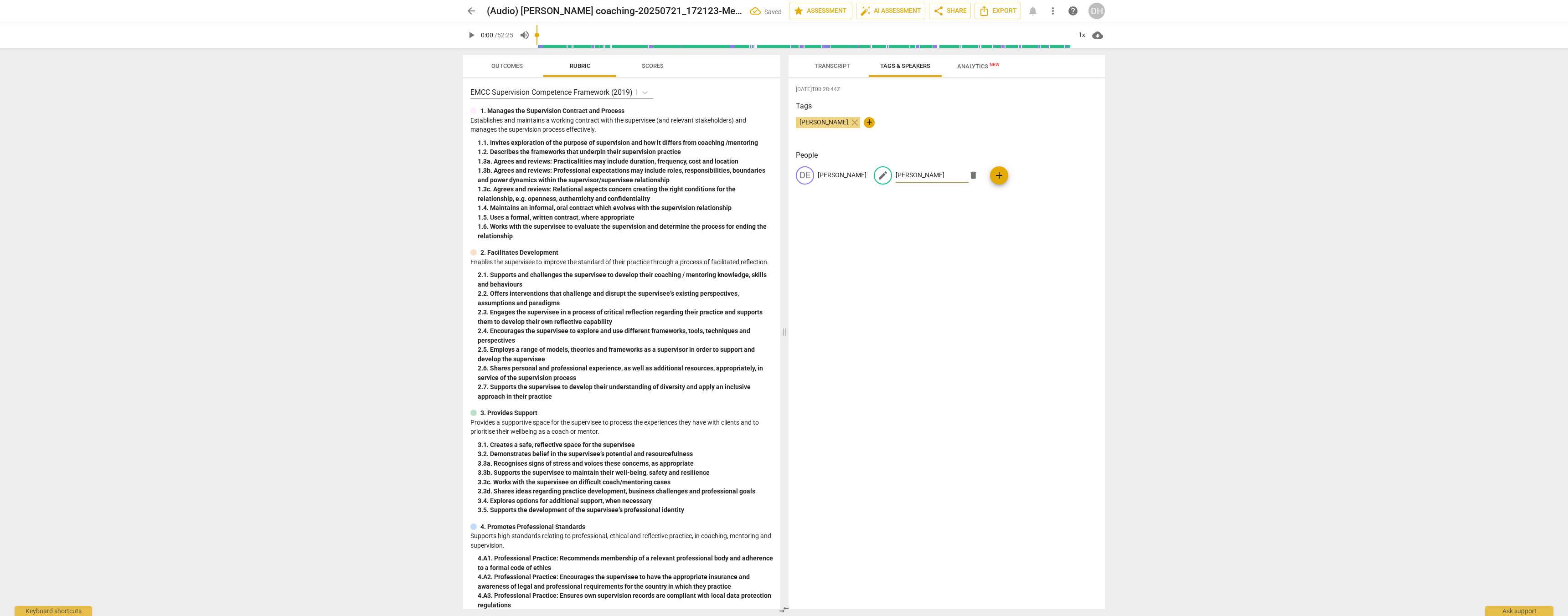 type on "Annette" 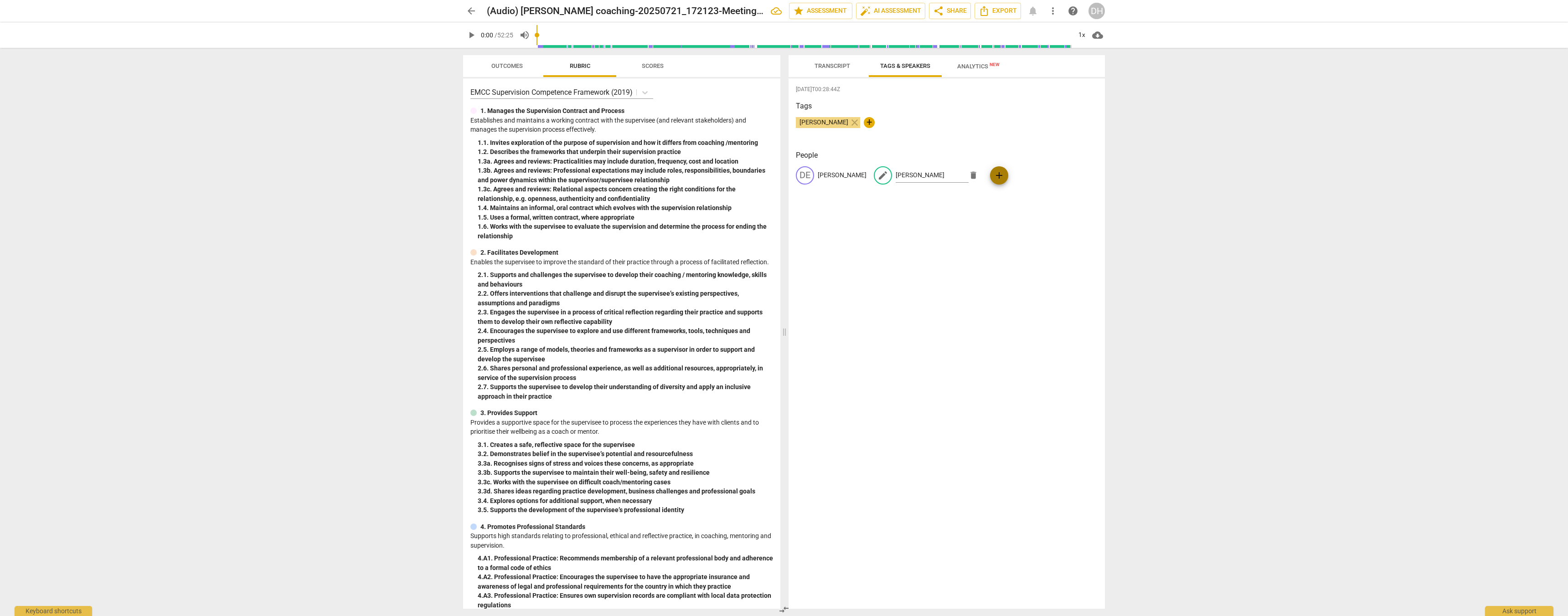 click on "add" at bounding box center [999, 175] 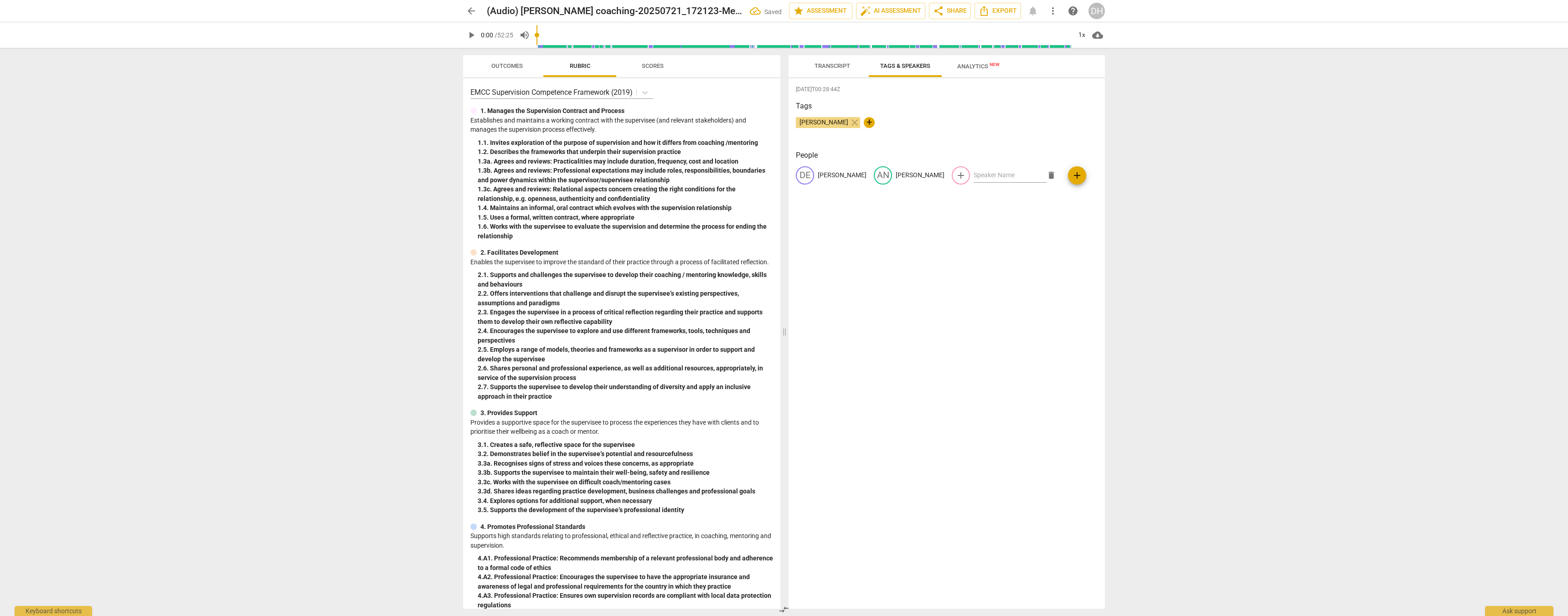 click on "2025-07-22T00:28:44Z Tags Deborah Hurst close + People DE Deborah AN Annette add delete add" at bounding box center (947, 344) 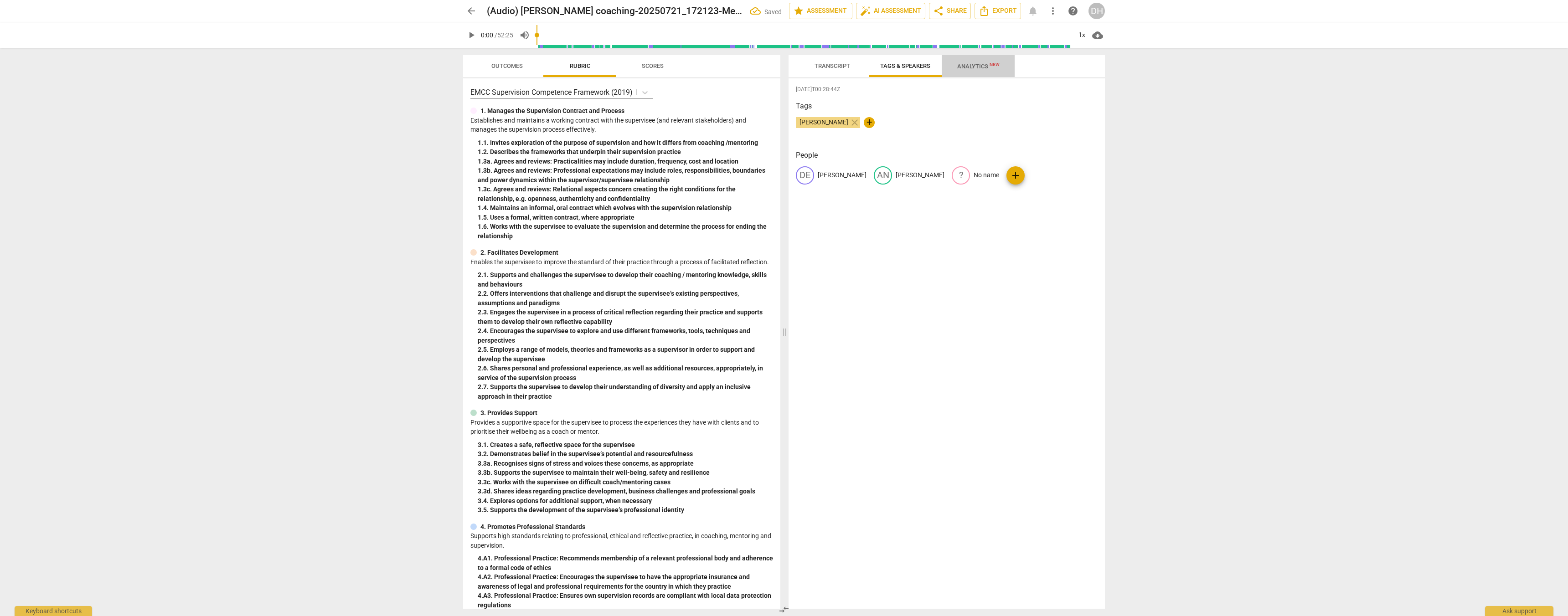 click on "Analytics   New" at bounding box center (978, 66) 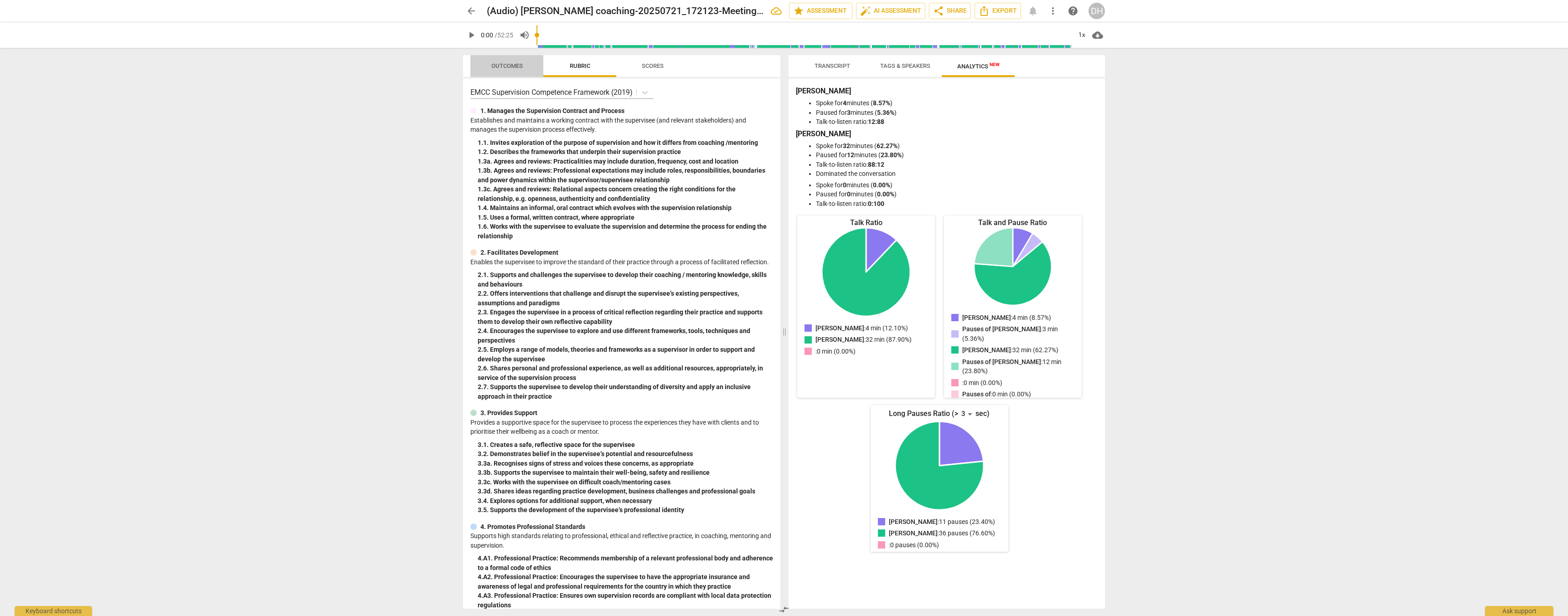 click on "Outcomes" at bounding box center (507, 66) 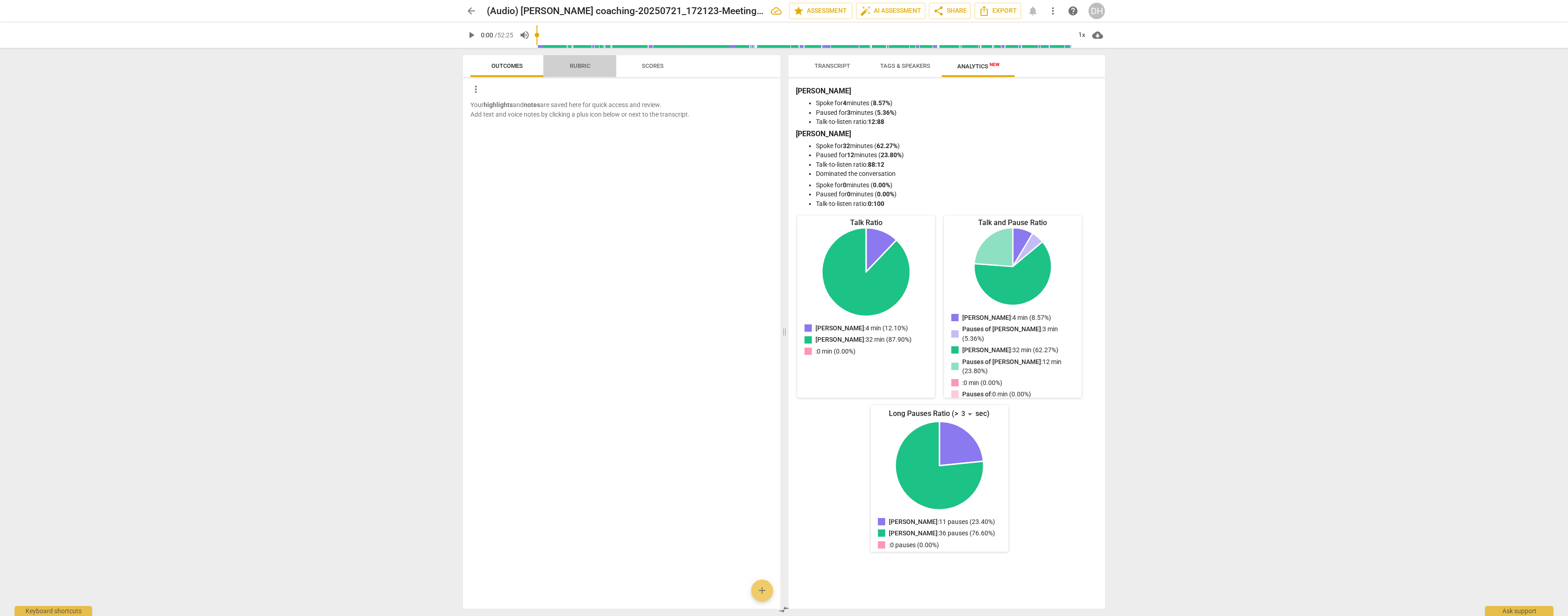 click on "Rubric" at bounding box center (580, 66) 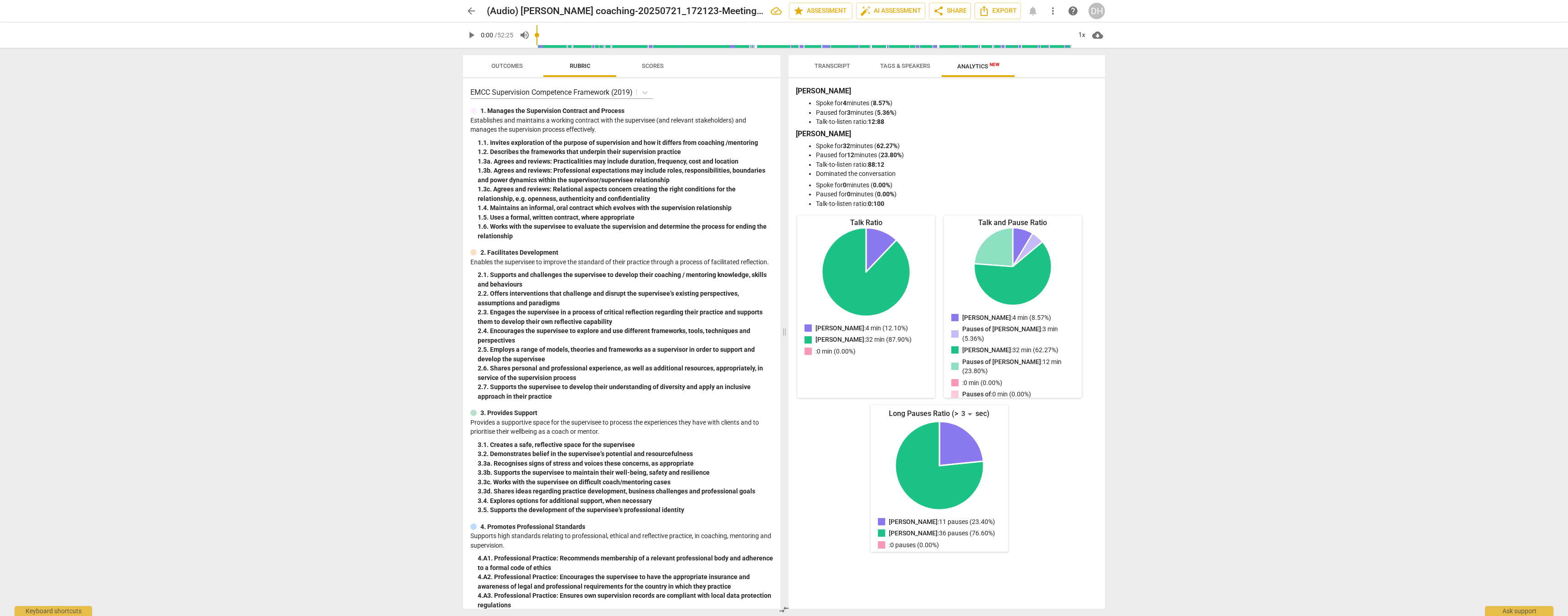 click on "Scores" at bounding box center (653, 66) 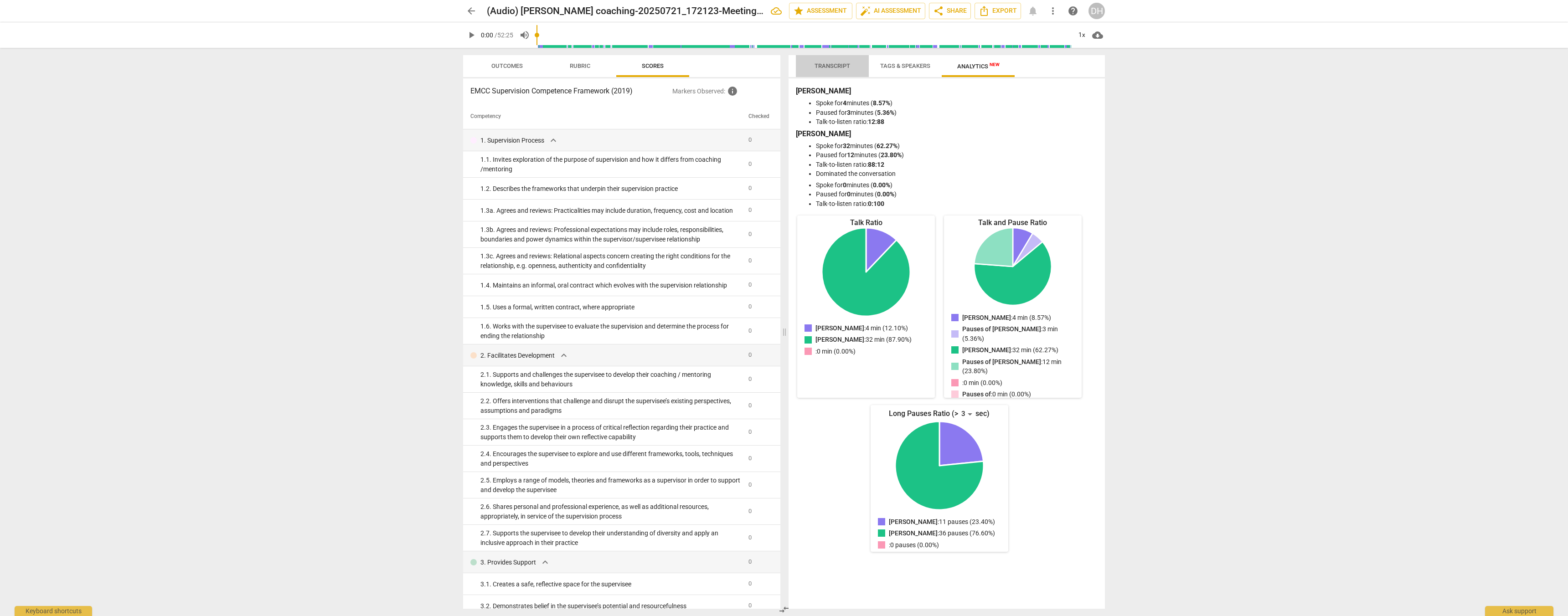 click on "Transcript" at bounding box center (832, 66) 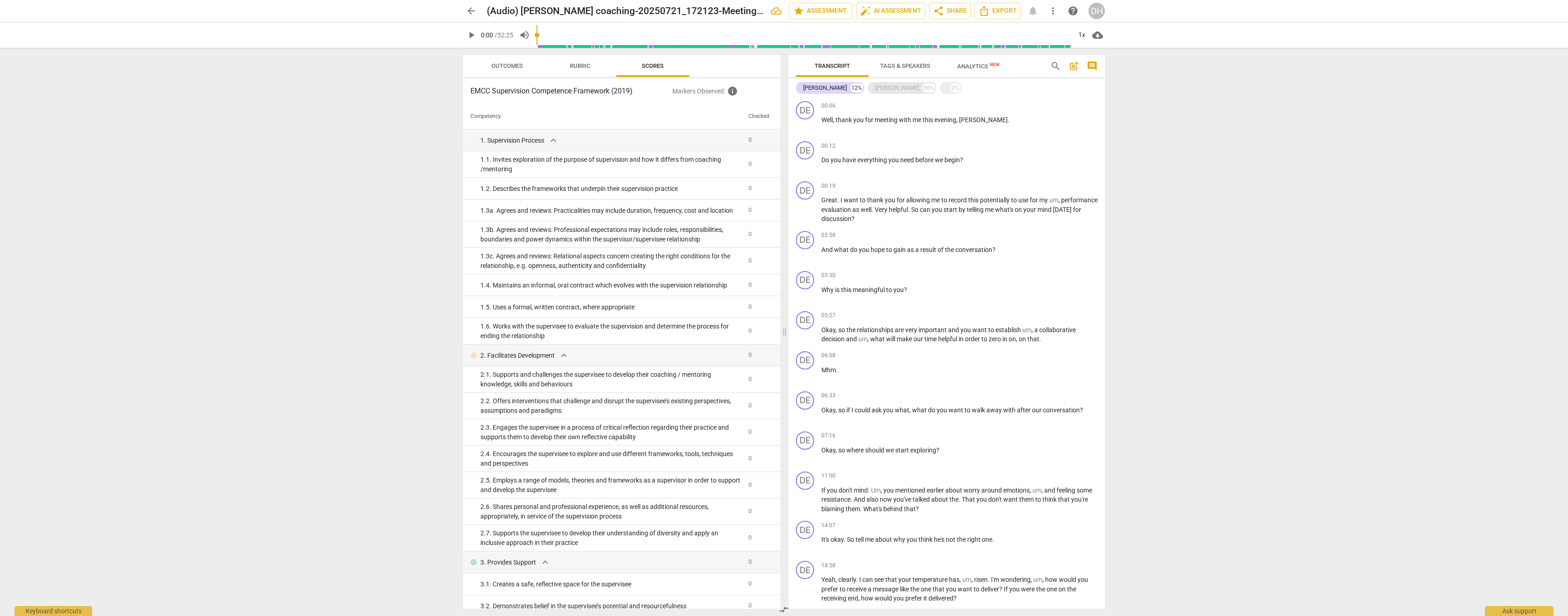 click on "Annette" at bounding box center (897, 88) 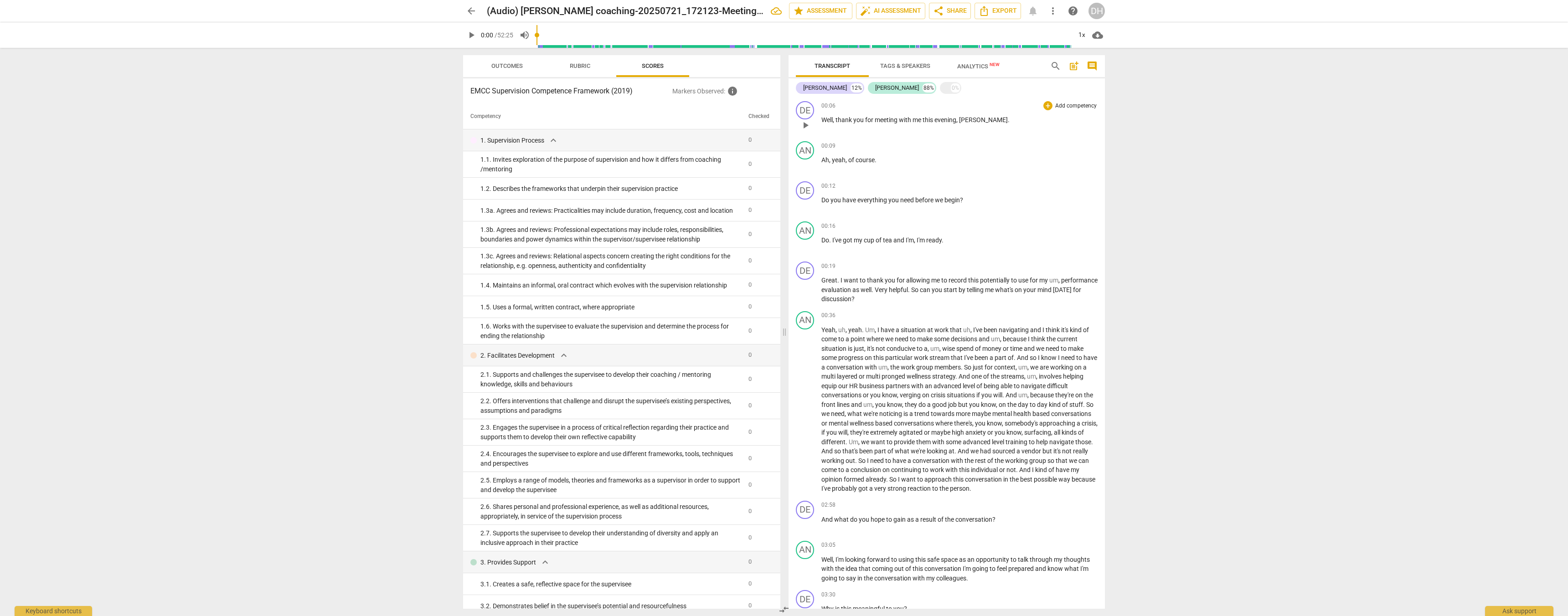 click on "Add competency" at bounding box center (1076, 106) 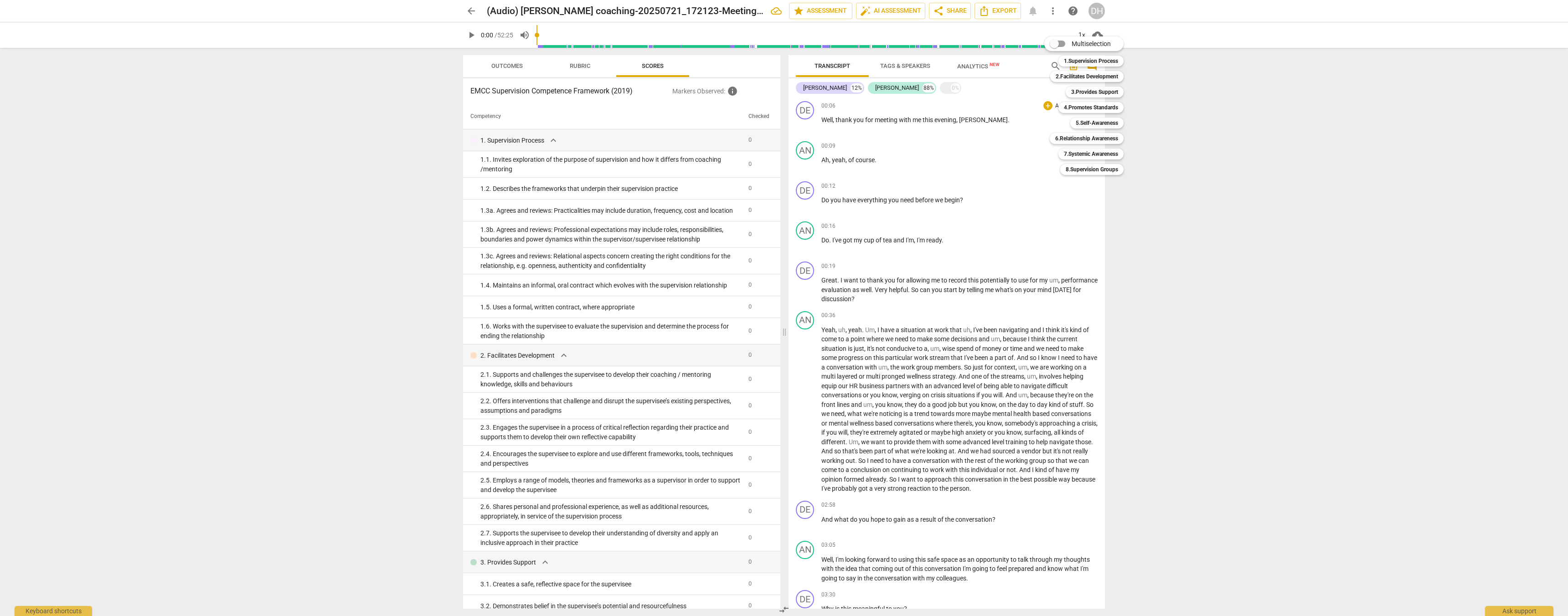 click at bounding box center (784, 308) 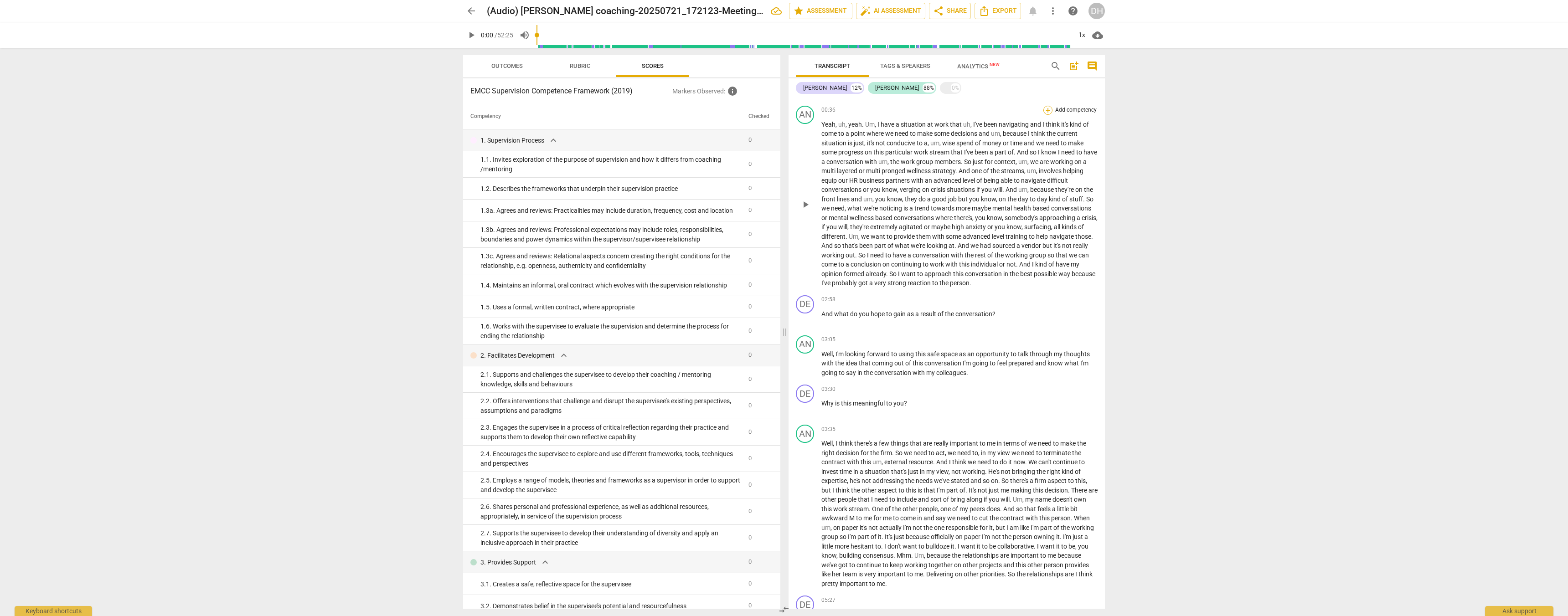 scroll, scrollTop: 207, scrollLeft: 0, axis: vertical 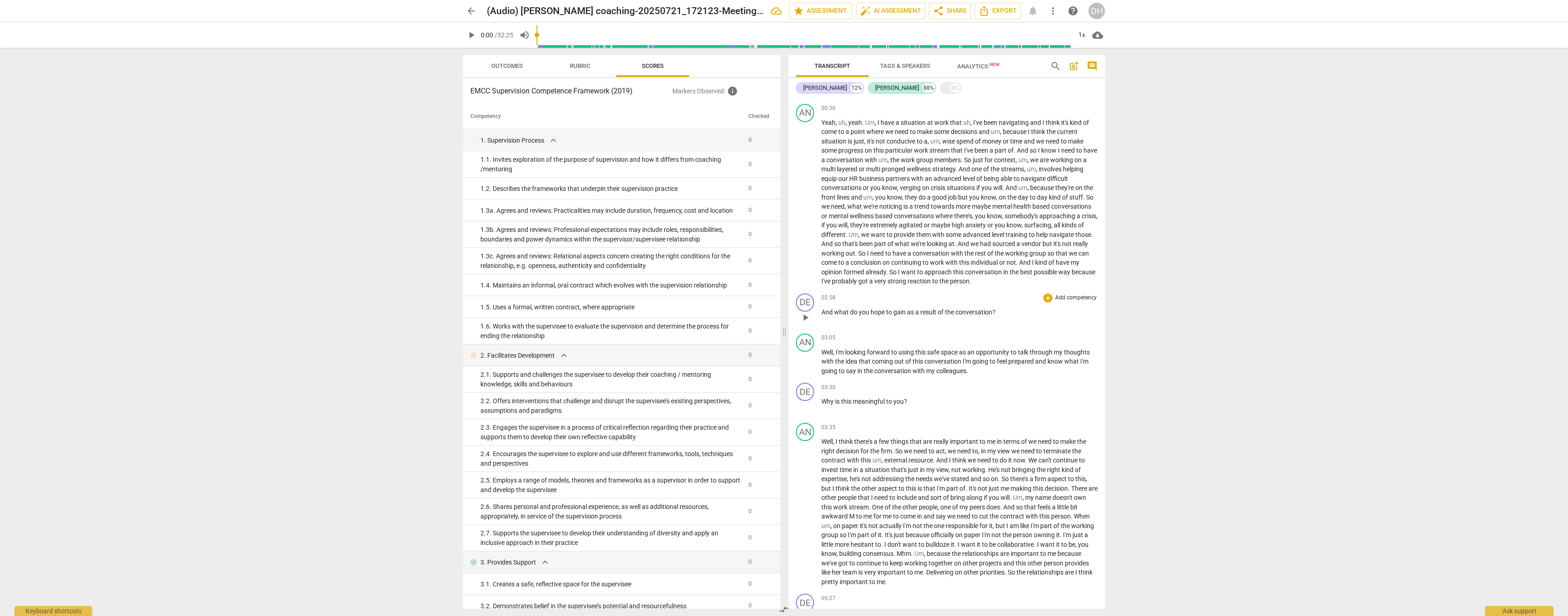 click on "Add competency" at bounding box center (1076, 298) 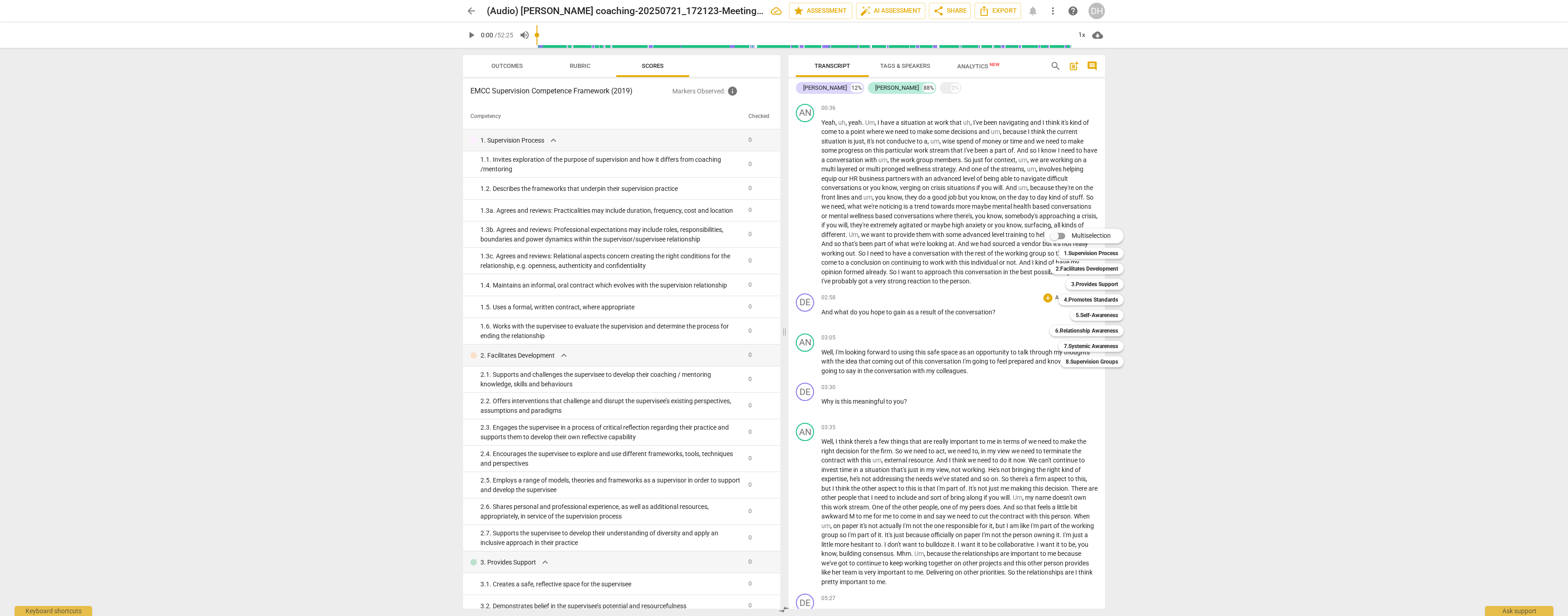 click at bounding box center [784, 308] 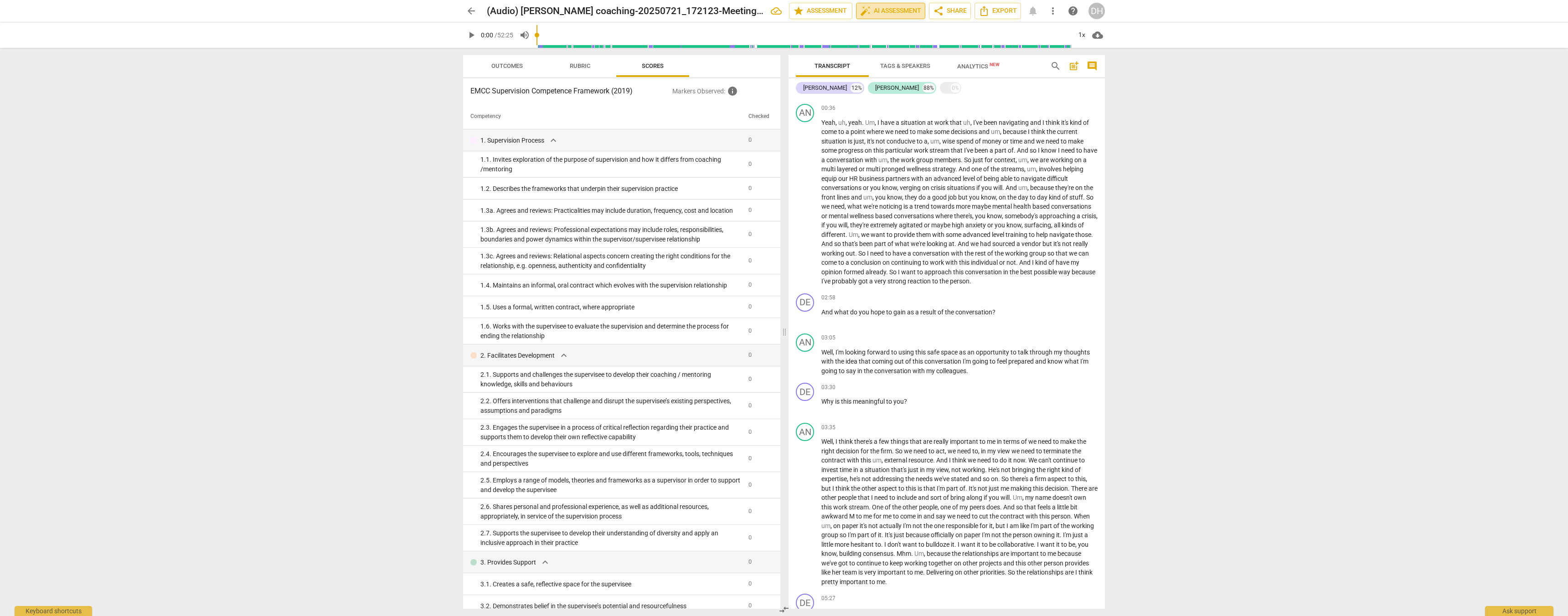 click on "auto_fix_high    AI Assessment" at bounding box center [891, 11] 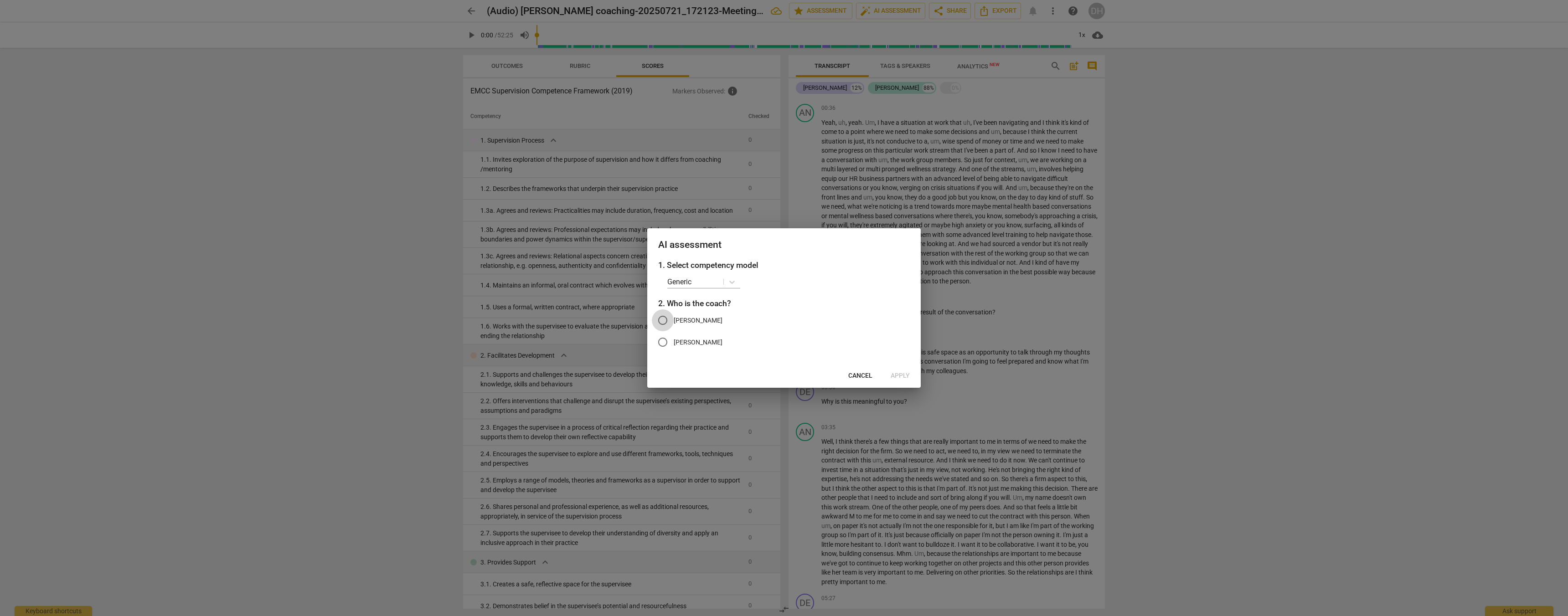click on "Deborah" at bounding box center (663, 320) 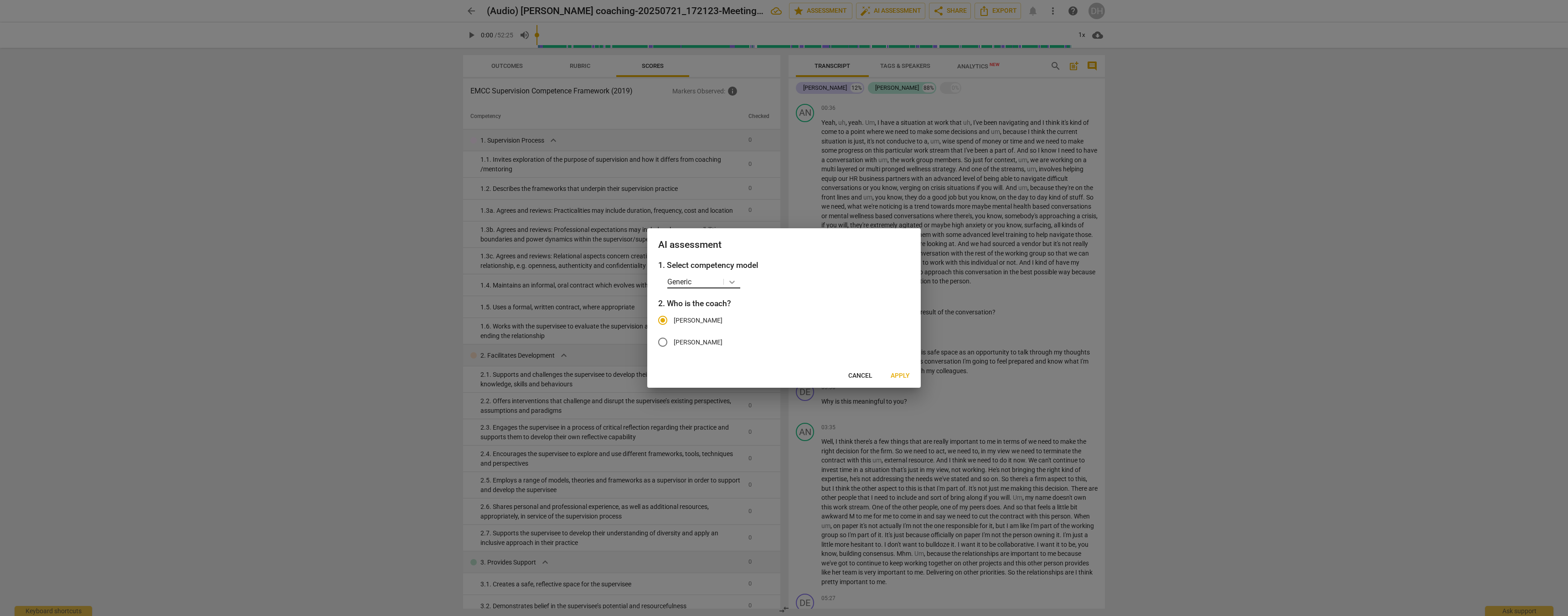 click 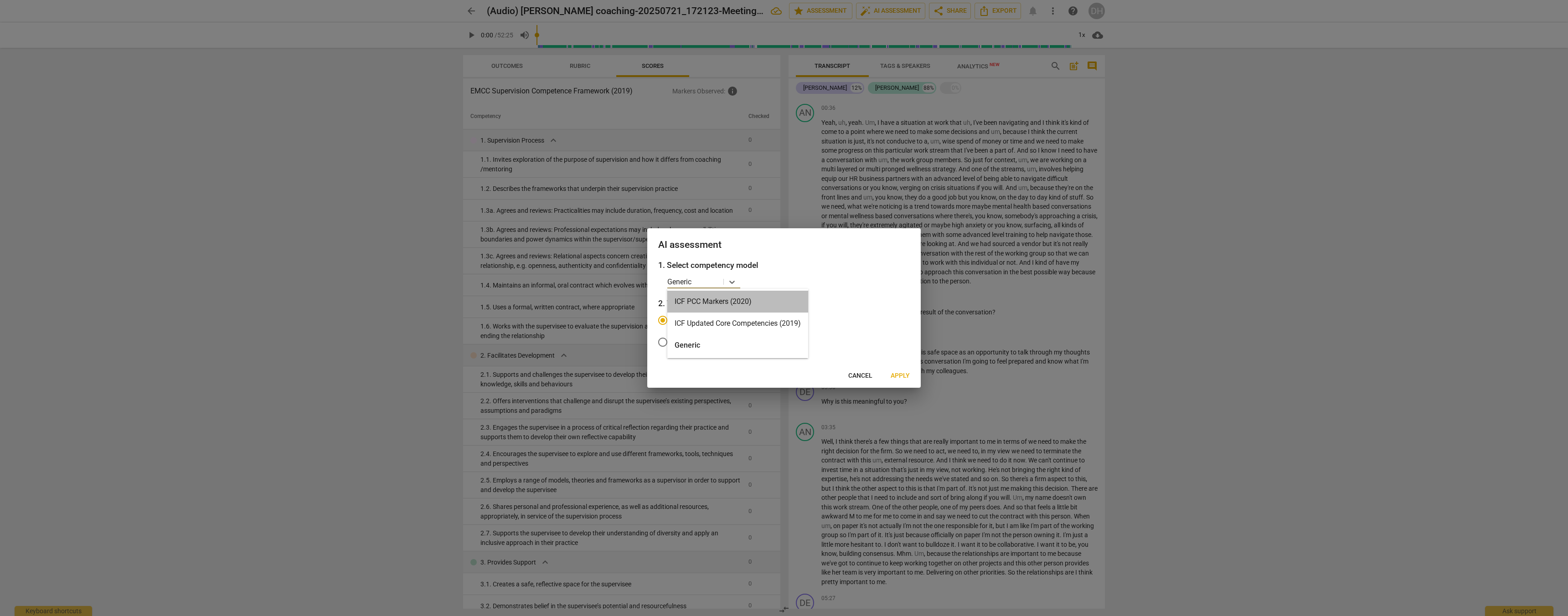 click on "ICF PCC Markers (2020)" at bounding box center [738, 302] 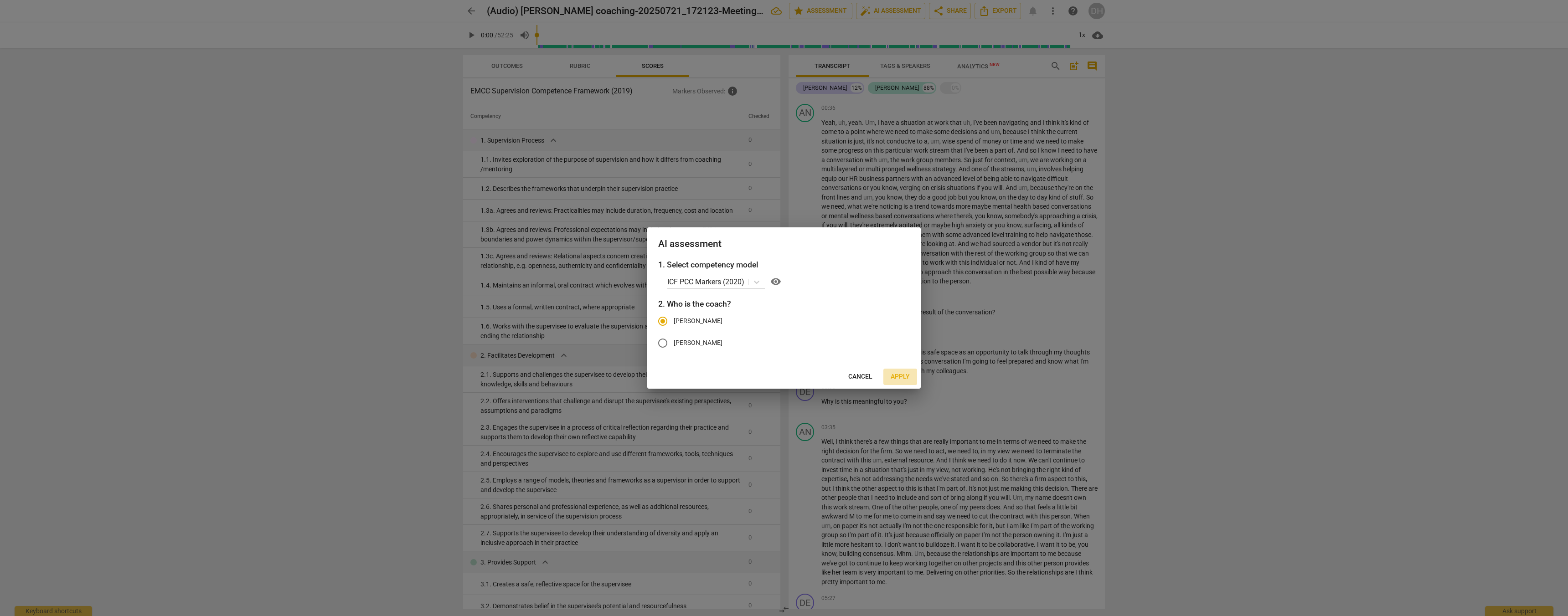 click on "Apply" at bounding box center [900, 377] 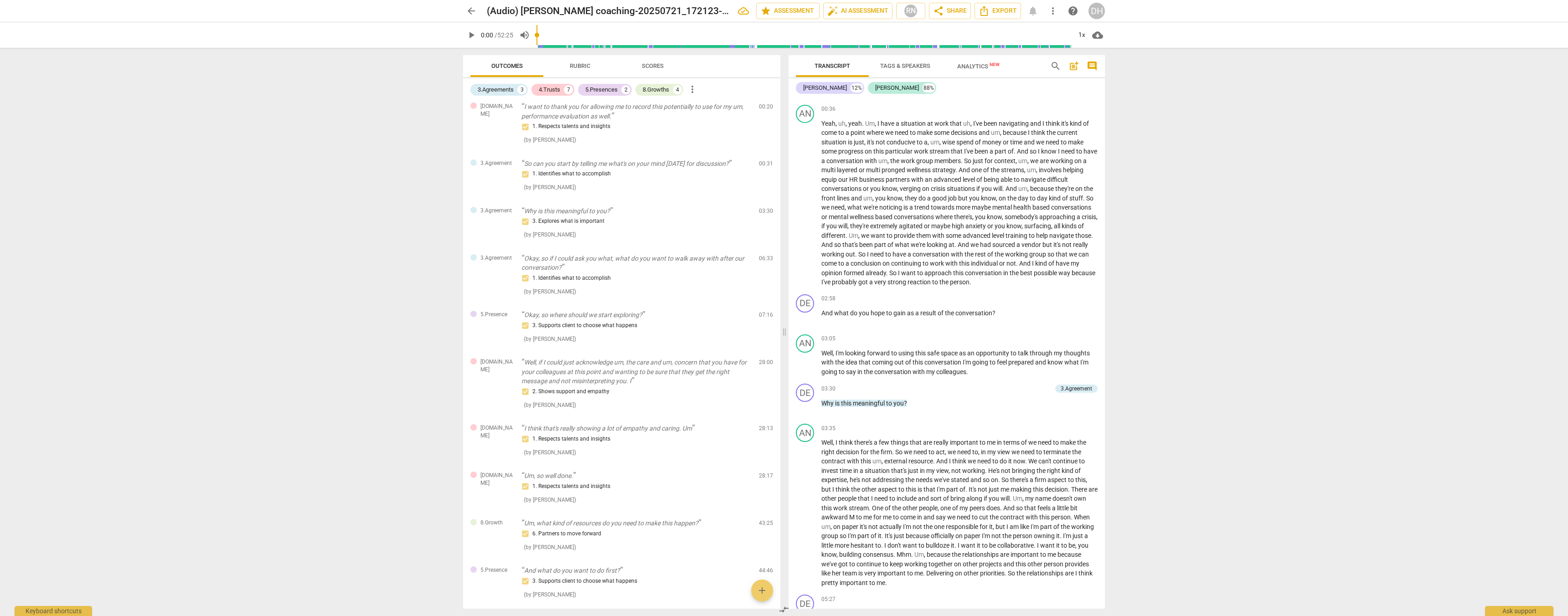 scroll, scrollTop: 0, scrollLeft: 0, axis: both 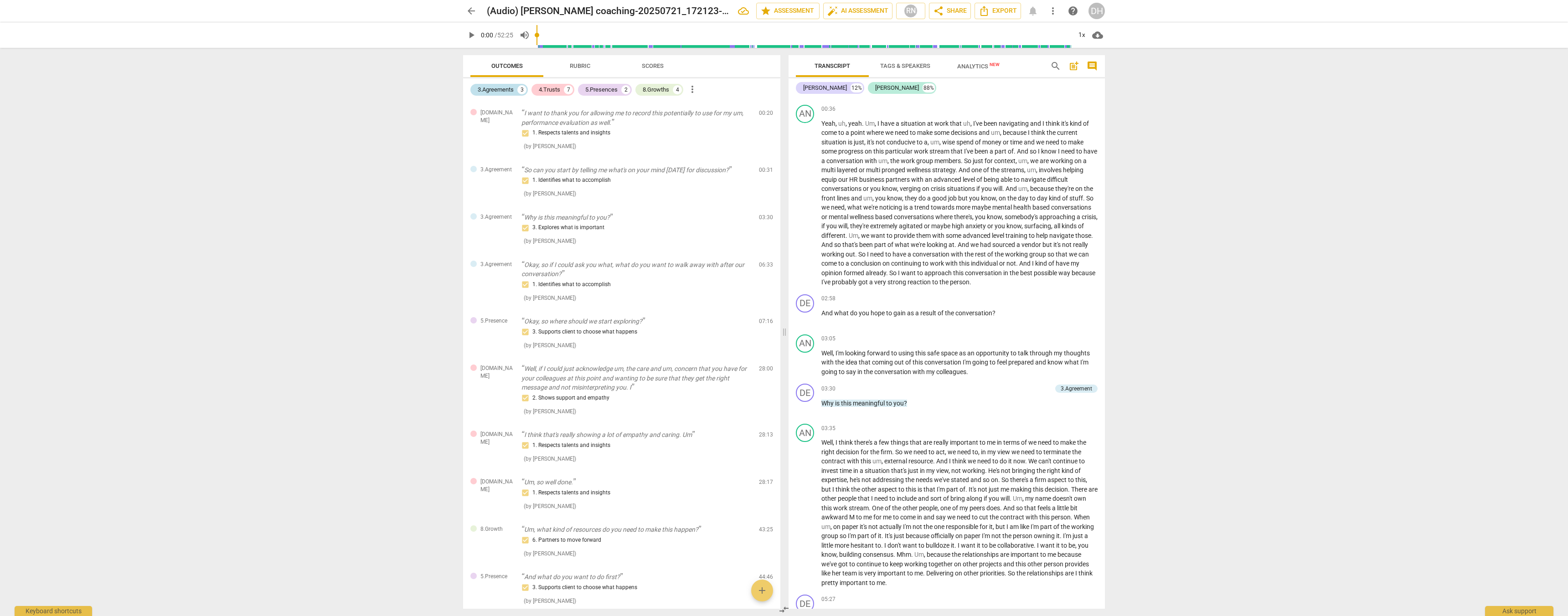 click on "3.Agreements" at bounding box center (495, 90) 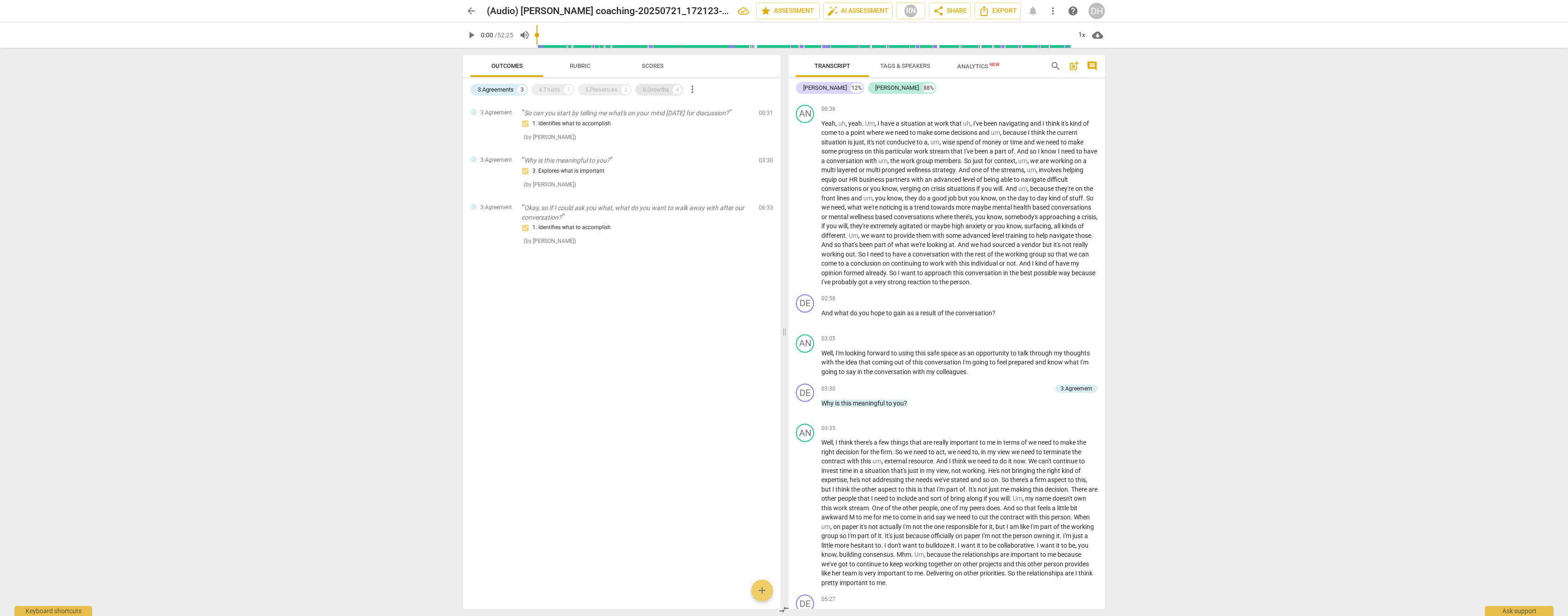 click on "8.Growths" at bounding box center (656, 90) 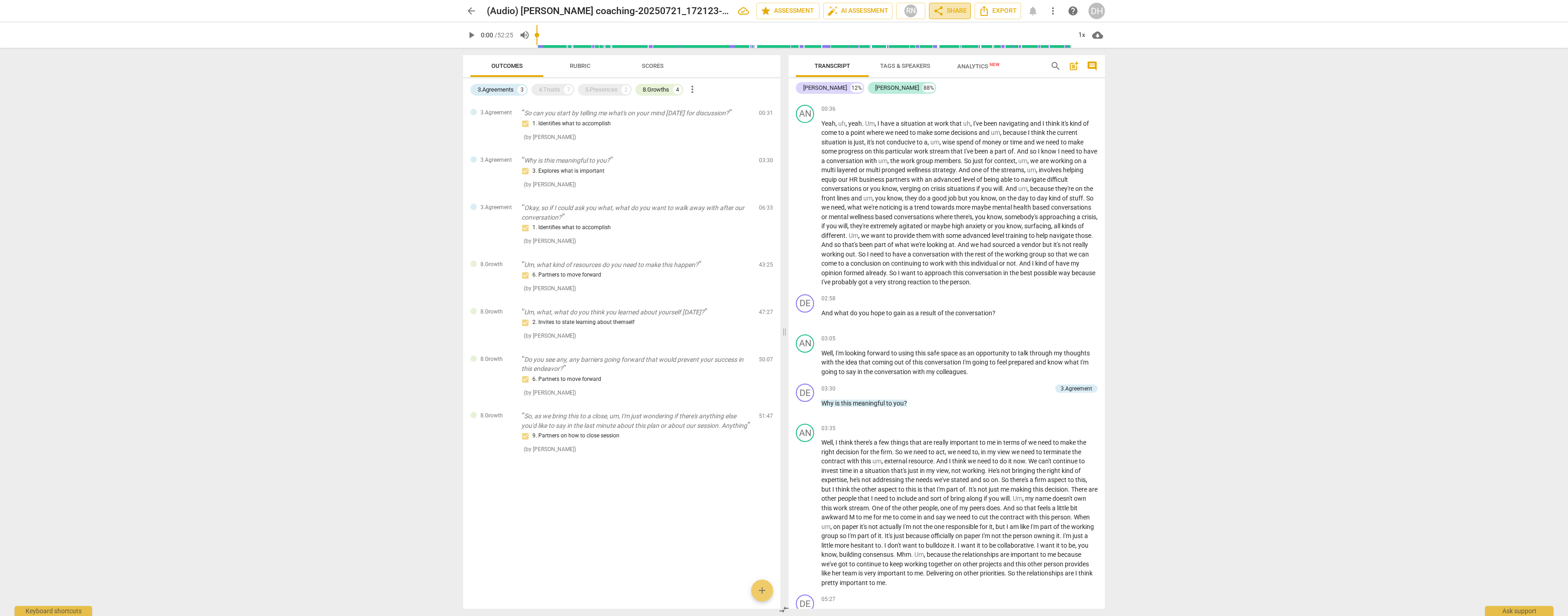 click on "share    Share" at bounding box center [950, 11] 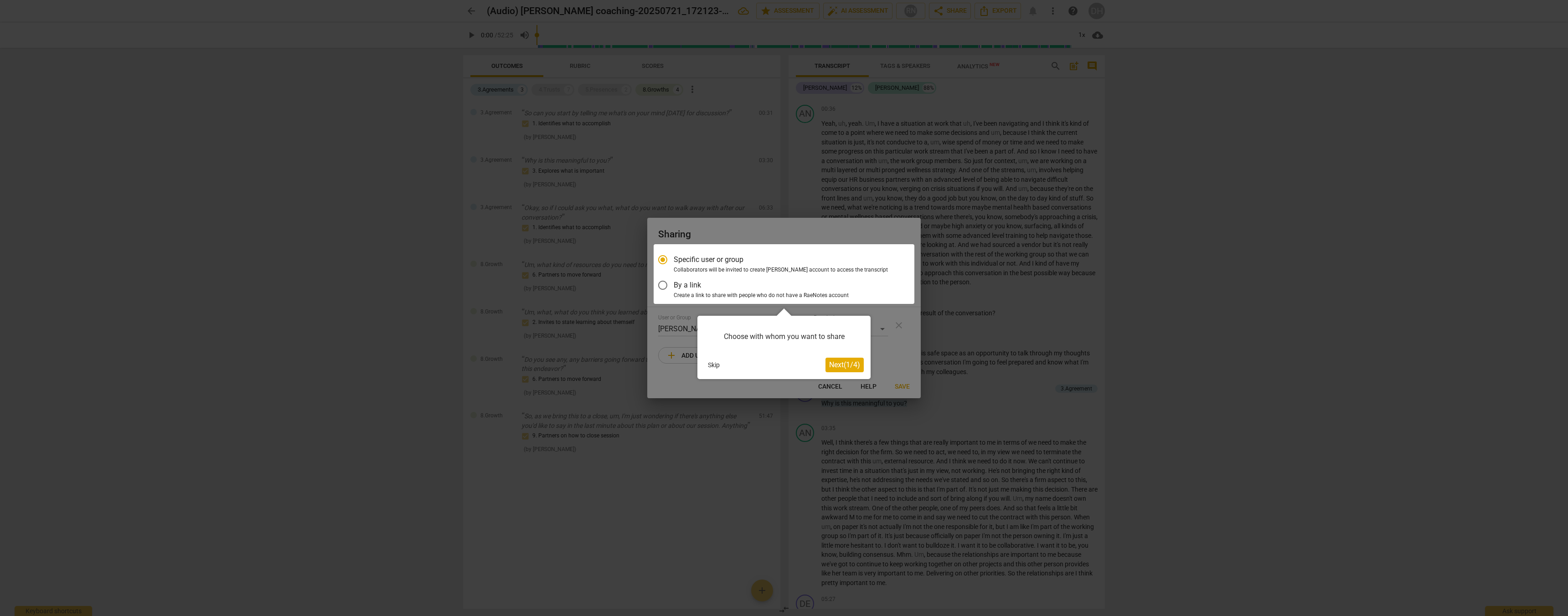 click on "Choose with whom you want to share" at bounding box center (784, 337) 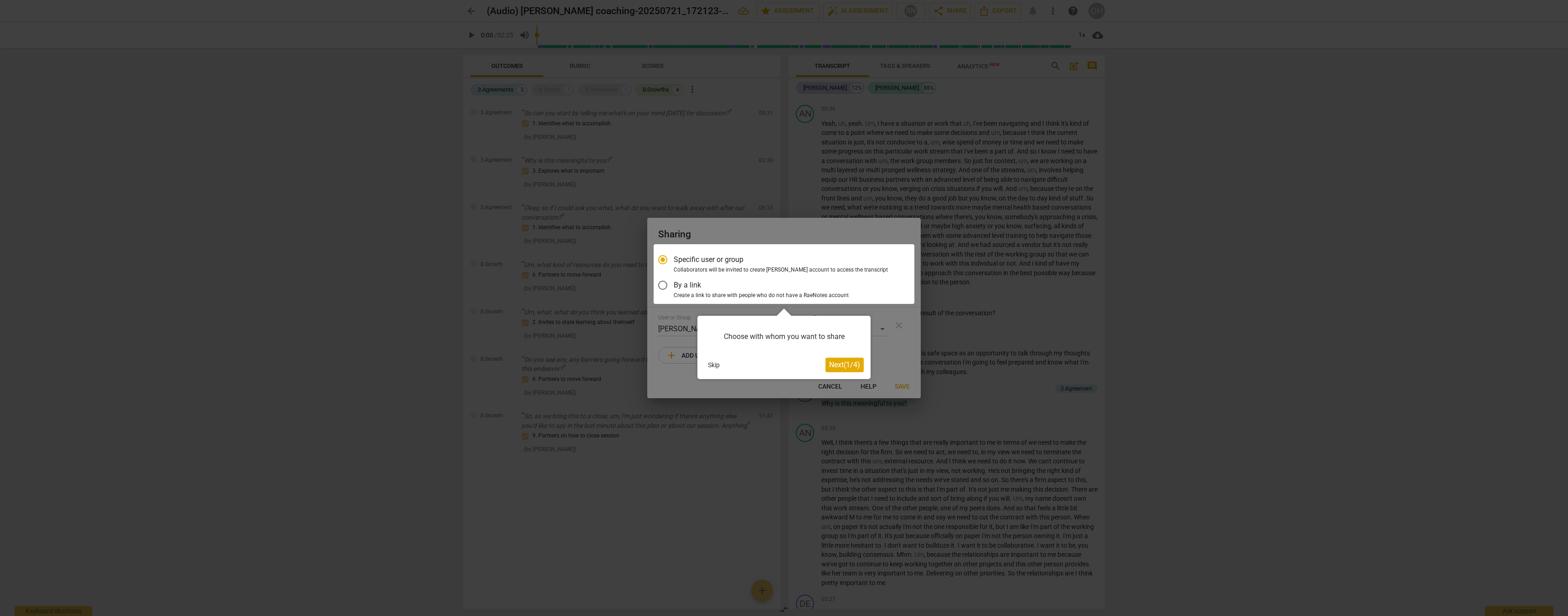 click at bounding box center [784, 274] 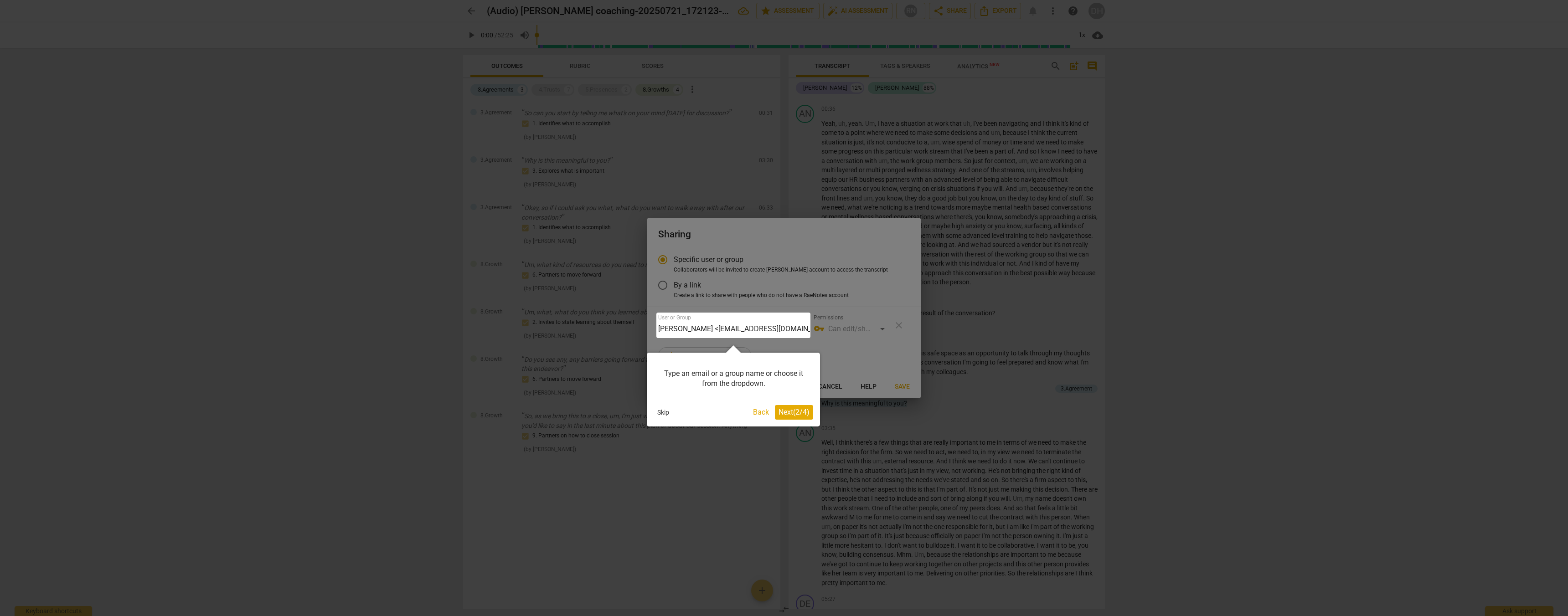 click on "Skip" at bounding box center (701, 412) 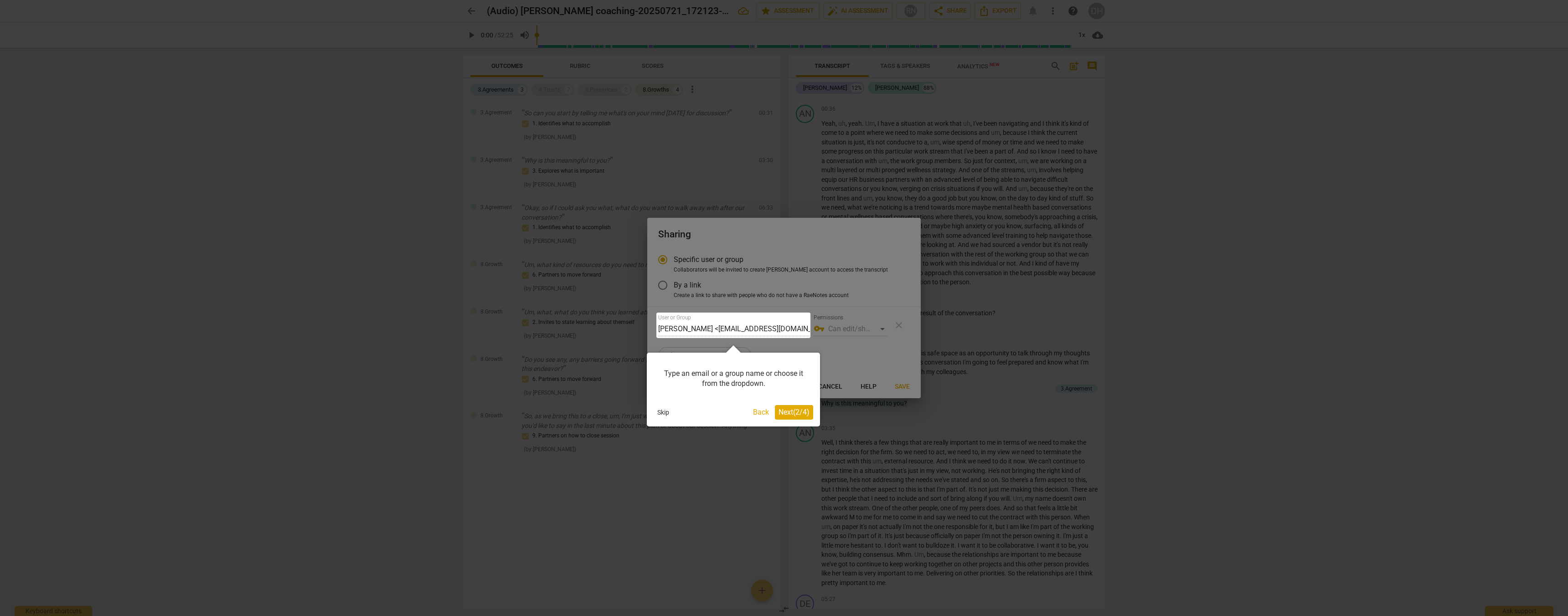 click on "Type an email or a group name or choose it from the dropdown. Skip Back Next  ( 2 / 4 )" at bounding box center (733, 390) 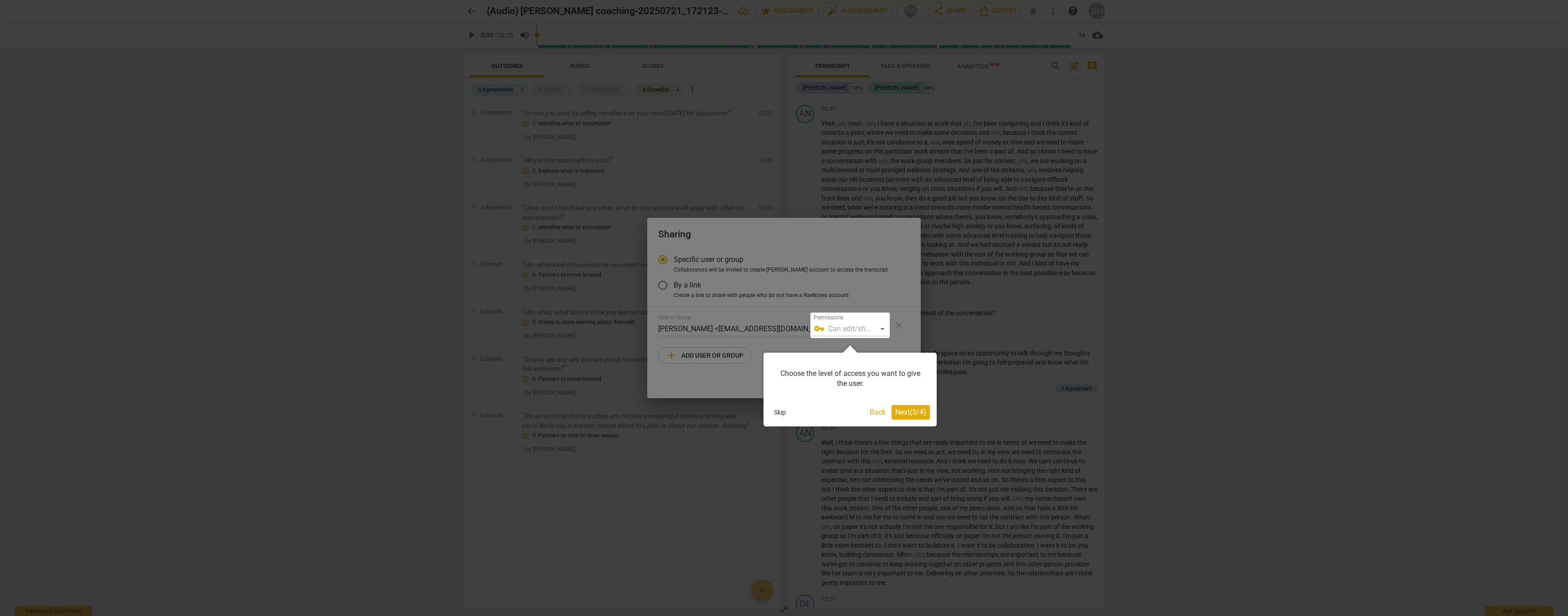 click on "Next  ( 3 / 4 )" at bounding box center [911, 412] 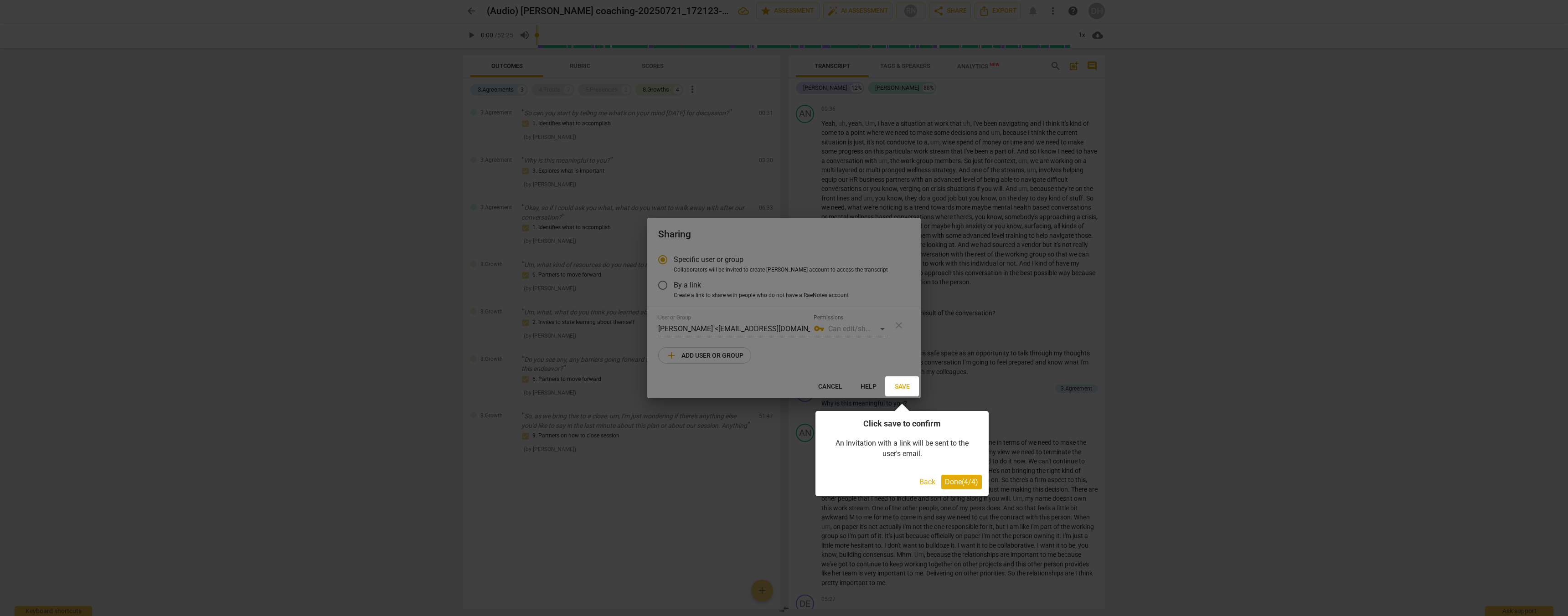 click on "Done  ( 4 / 4 )" at bounding box center (961, 482) 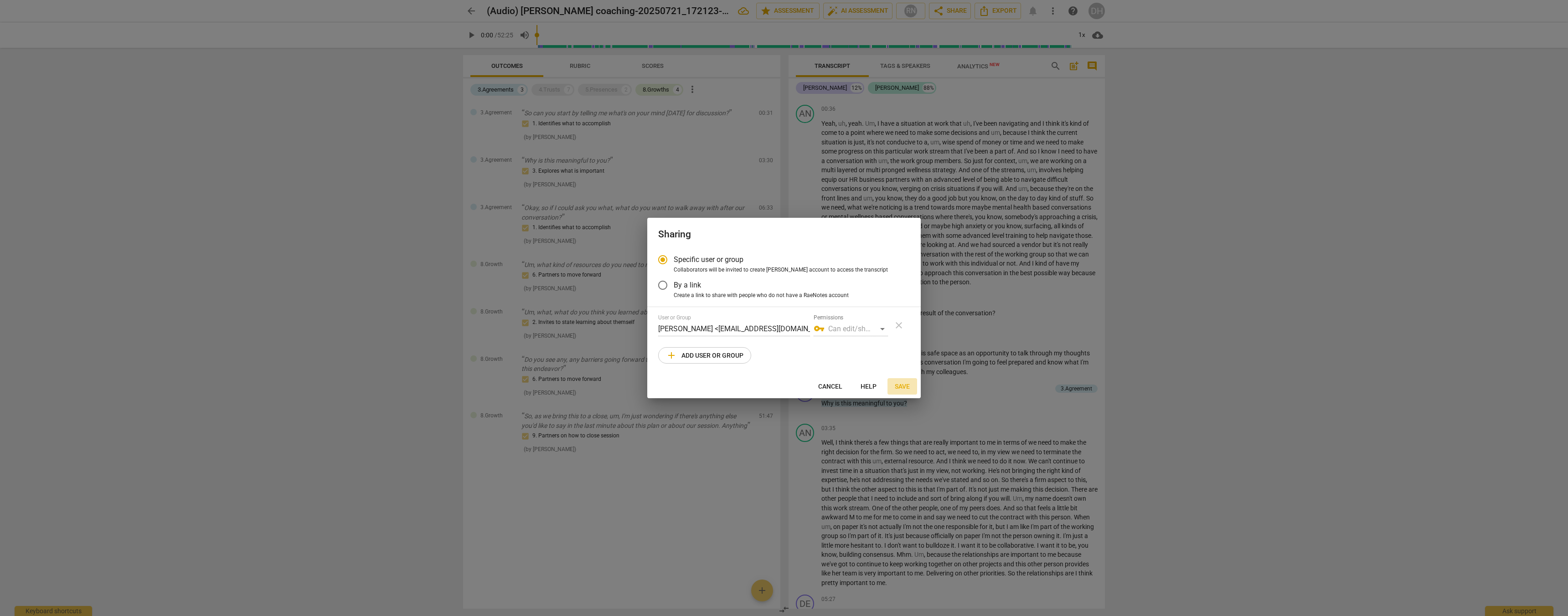 click on "Save" at bounding box center (902, 387) 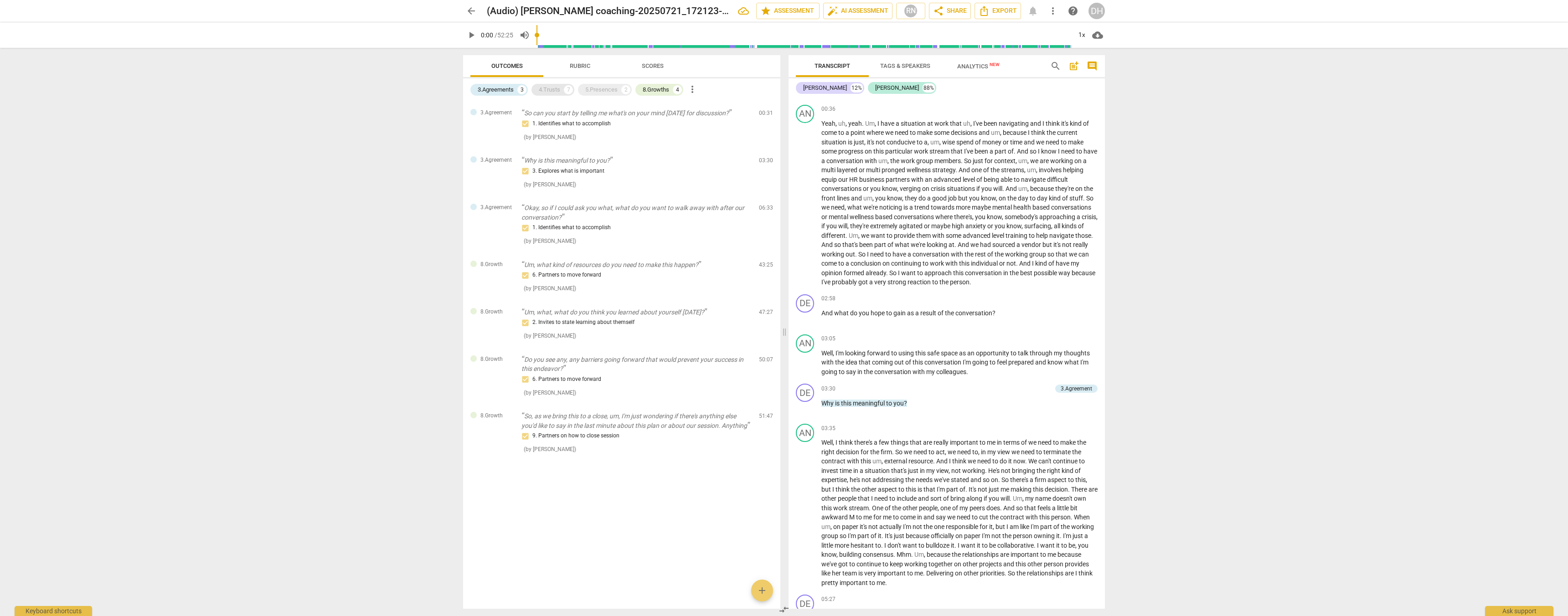 click on "4.Trusts" at bounding box center [549, 90] 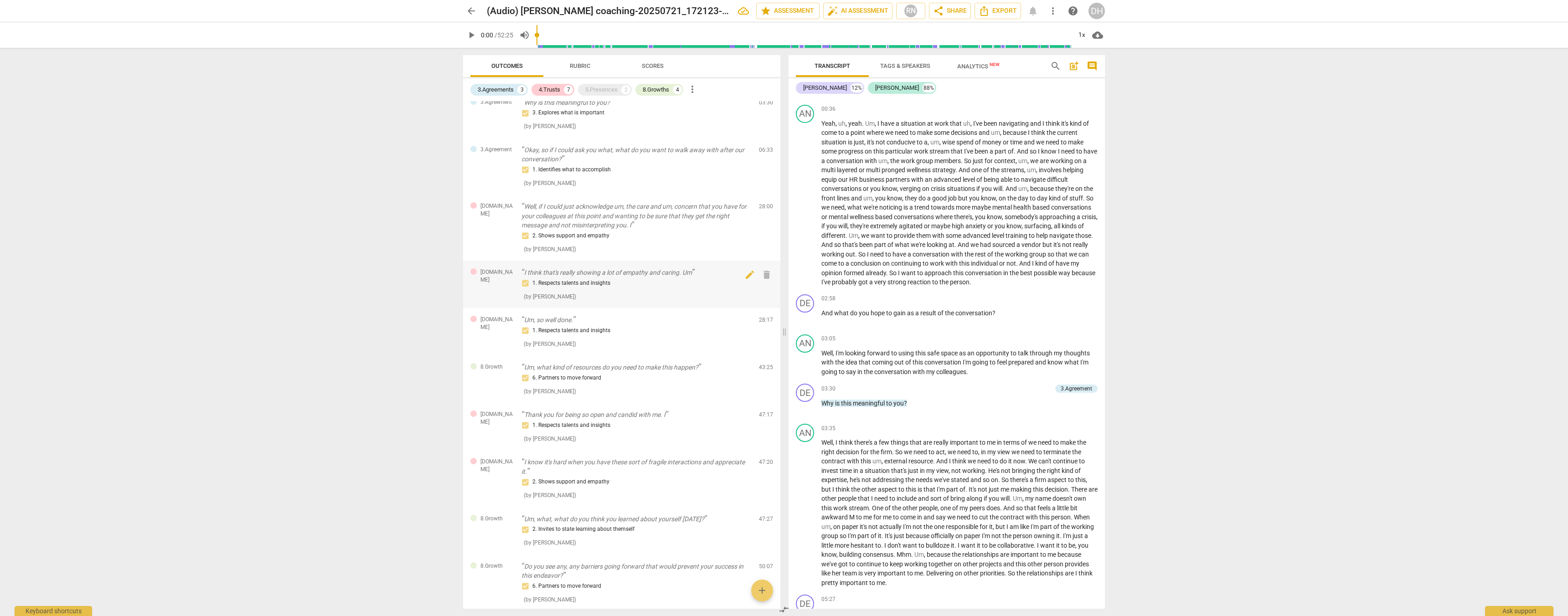scroll, scrollTop: 0, scrollLeft: 0, axis: both 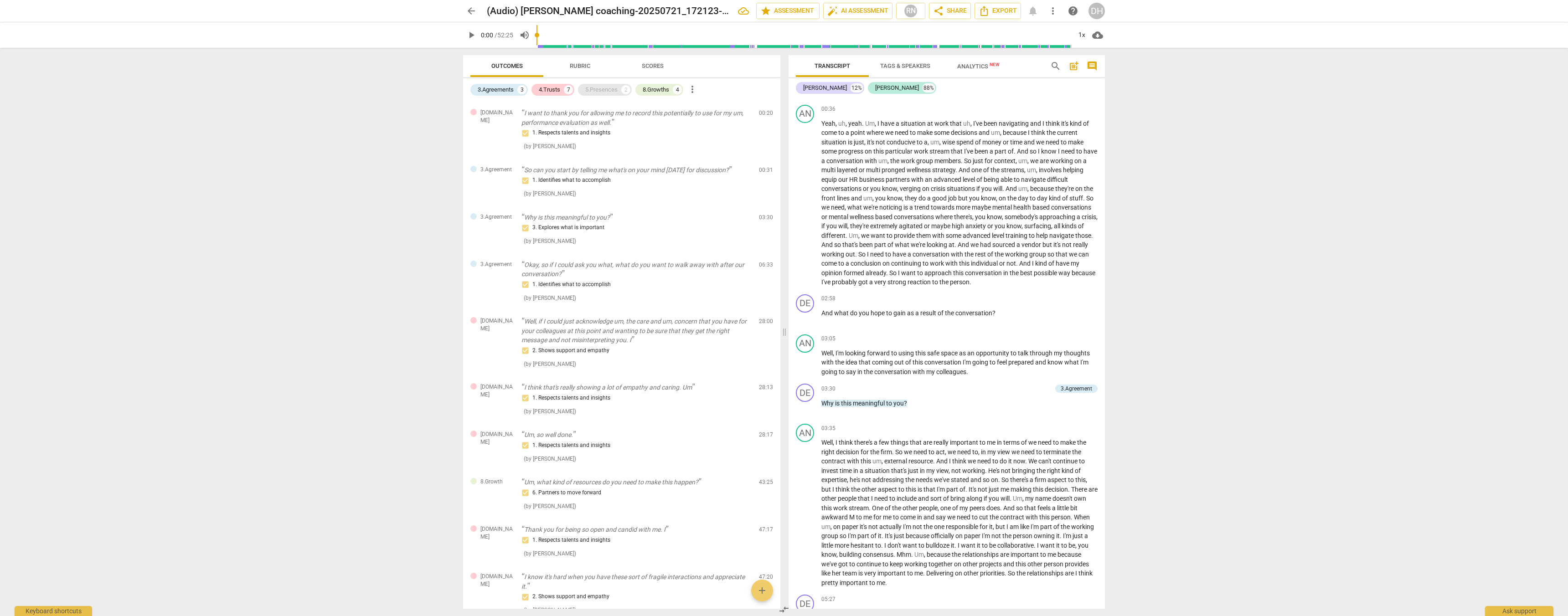 click on "5.Presences" at bounding box center [601, 90] 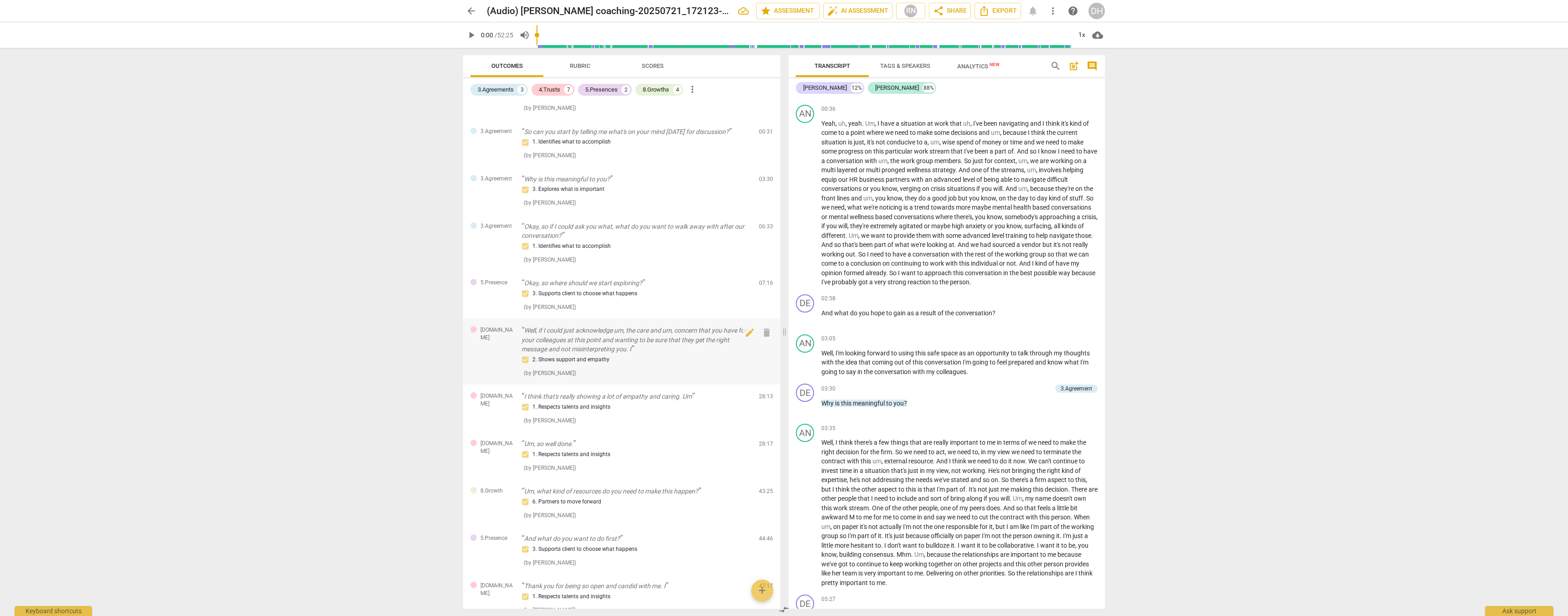 scroll, scrollTop: 0, scrollLeft: 0, axis: both 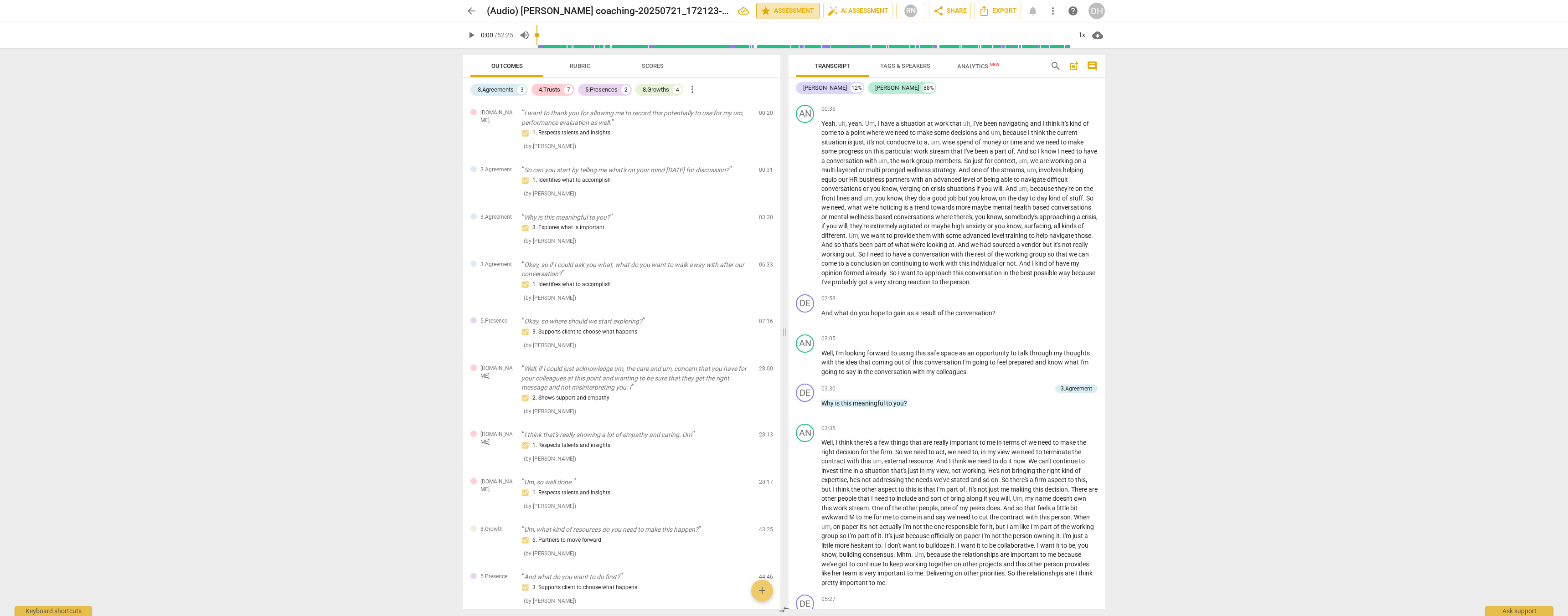 click on "star    Assessment" at bounding box center [788, 11] 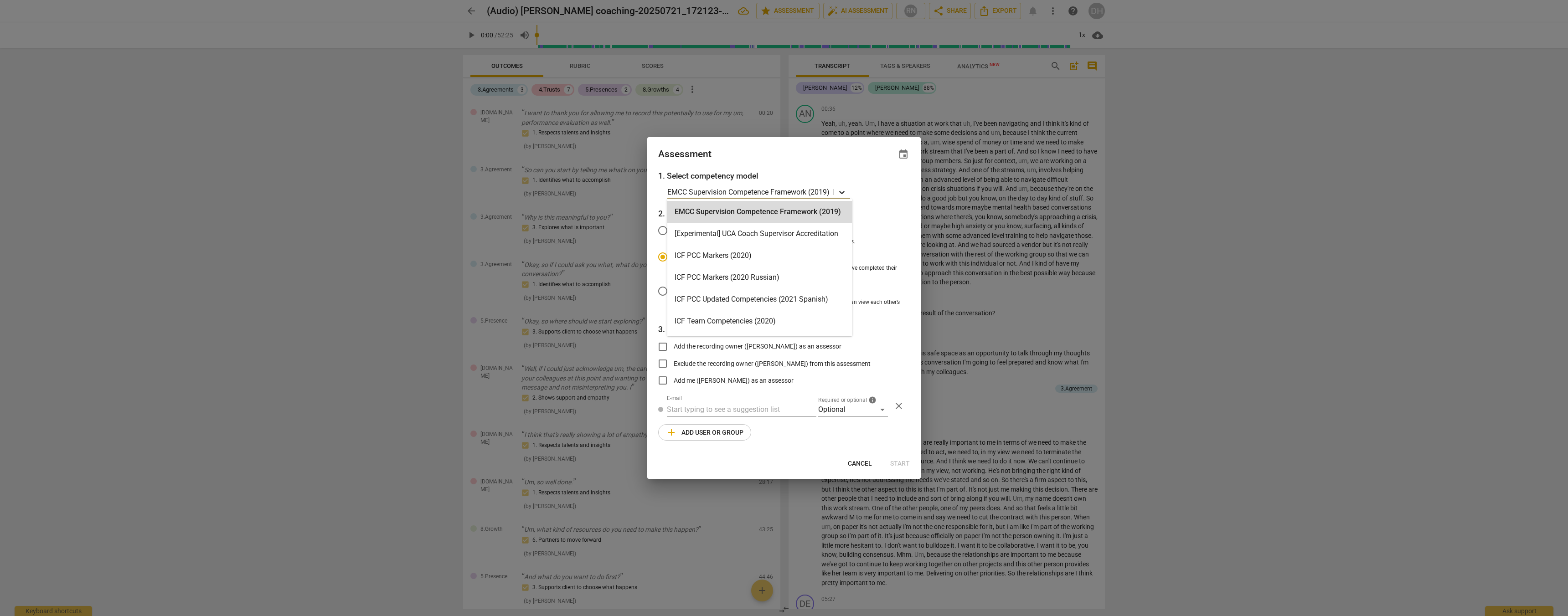 click 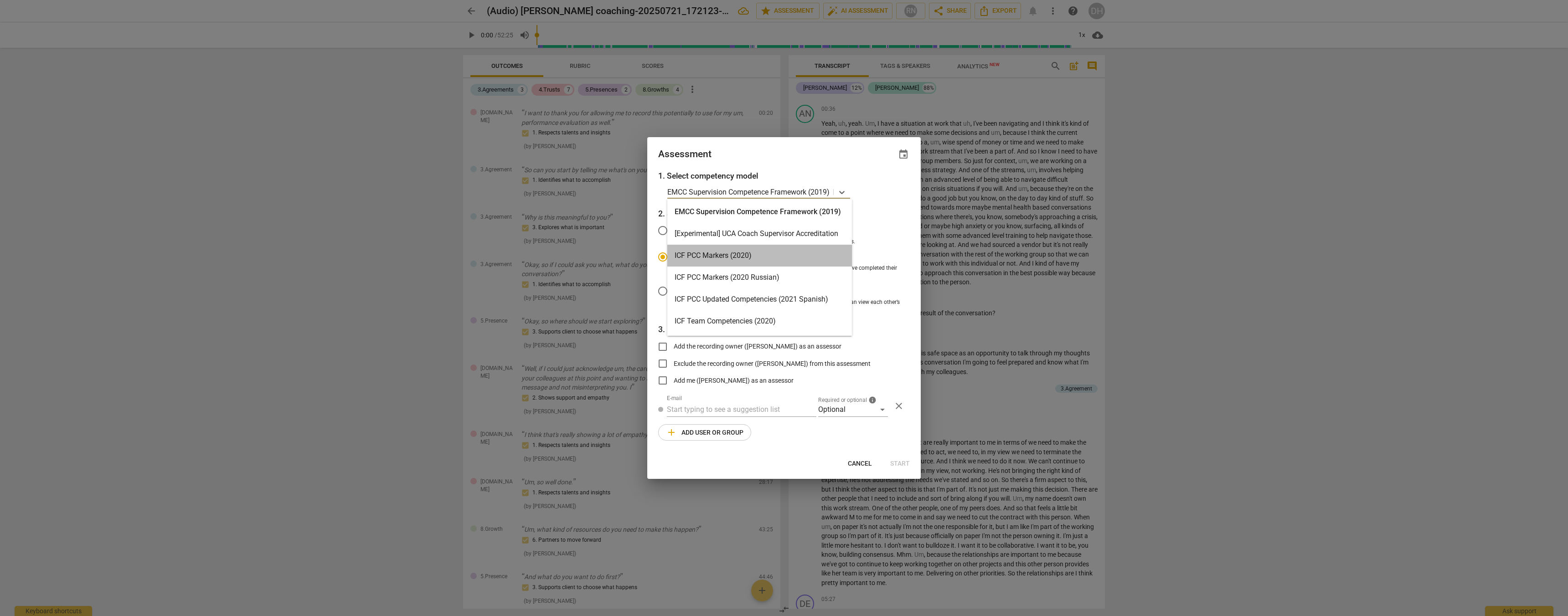 click on "ICF PCC Markers (2020)" at bounding box center (759, 256) 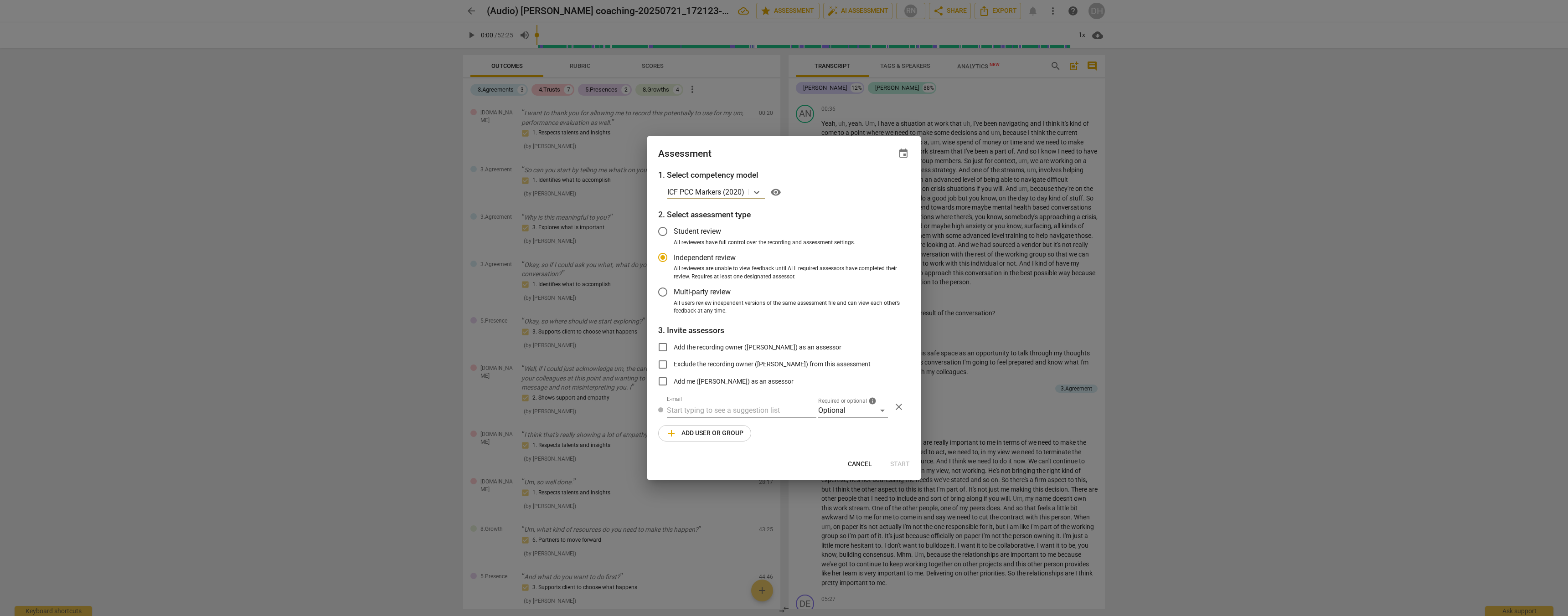 click on "Cancel" at bounding box center (860, 464) 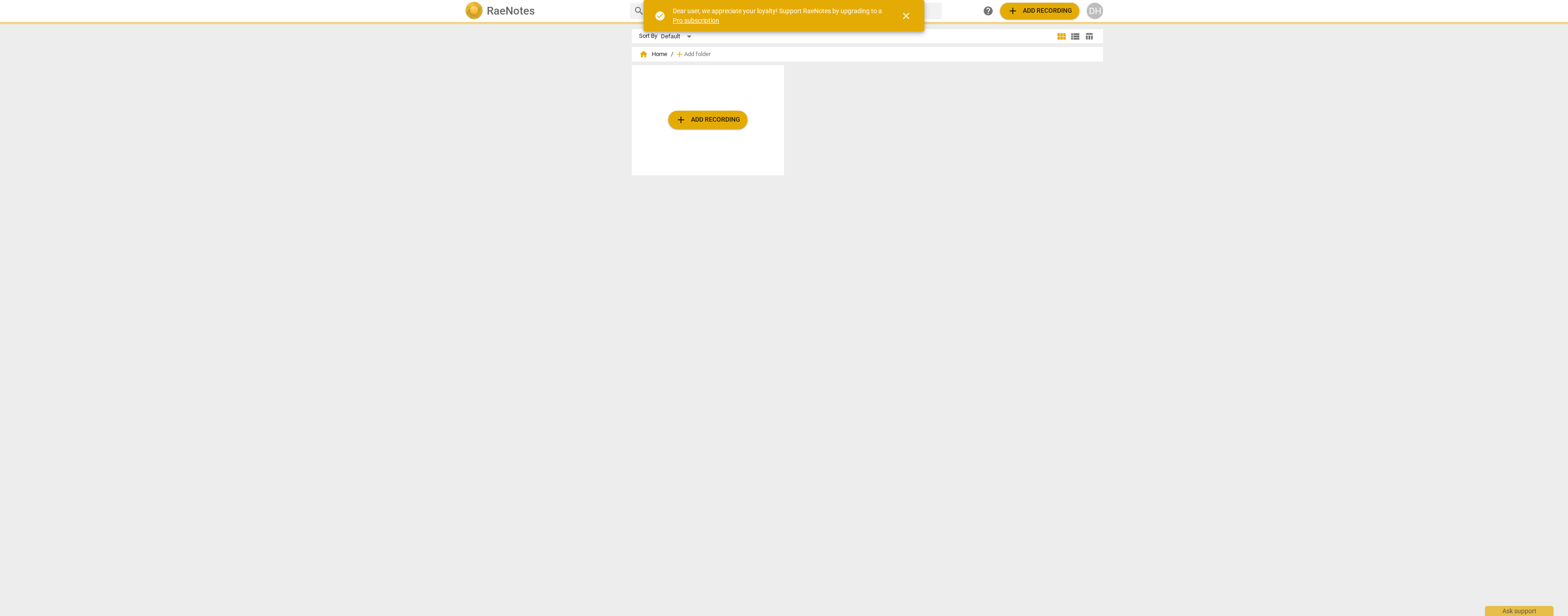 scroll, scrollTop: 0, scrollLeft: 0, axis: both 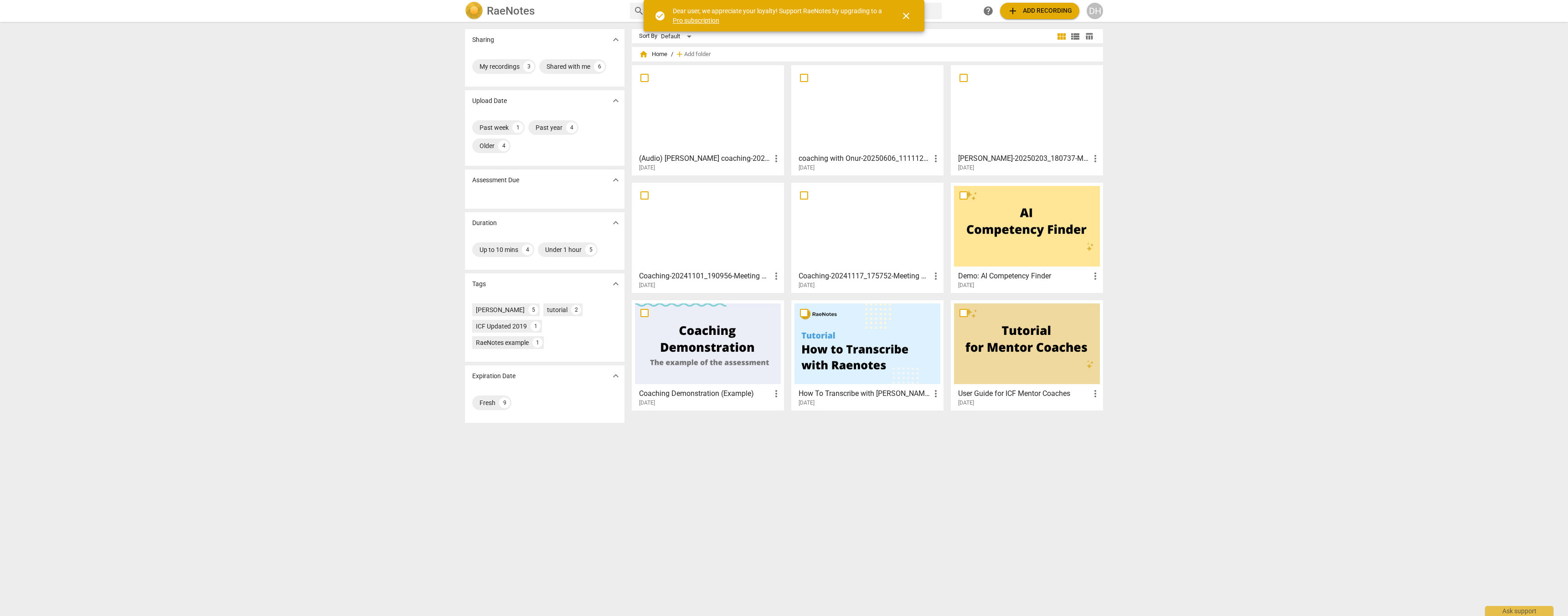 click on "add   Add recording" at bounding box center [1040, 11] 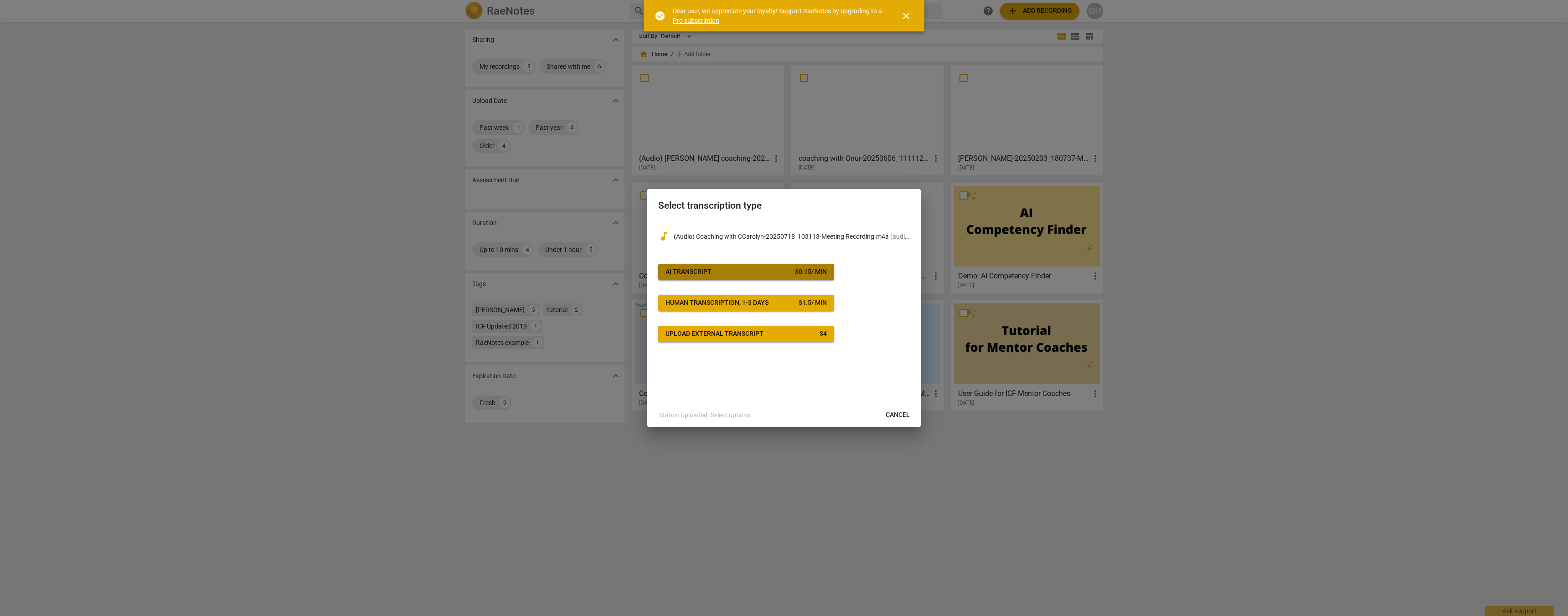 click on "AI Transcript $ 0.15  / min" at bounding box center [746, 272] 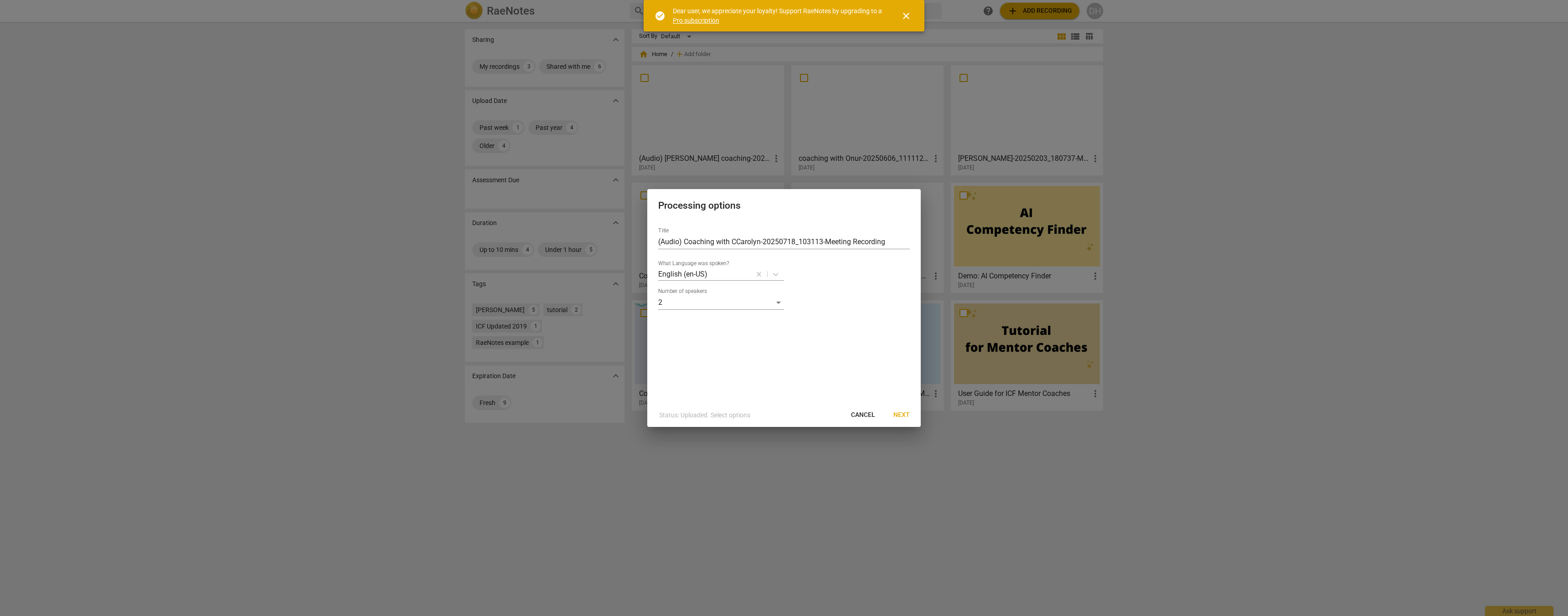 click on "Next" at bounding box center [902, 415] 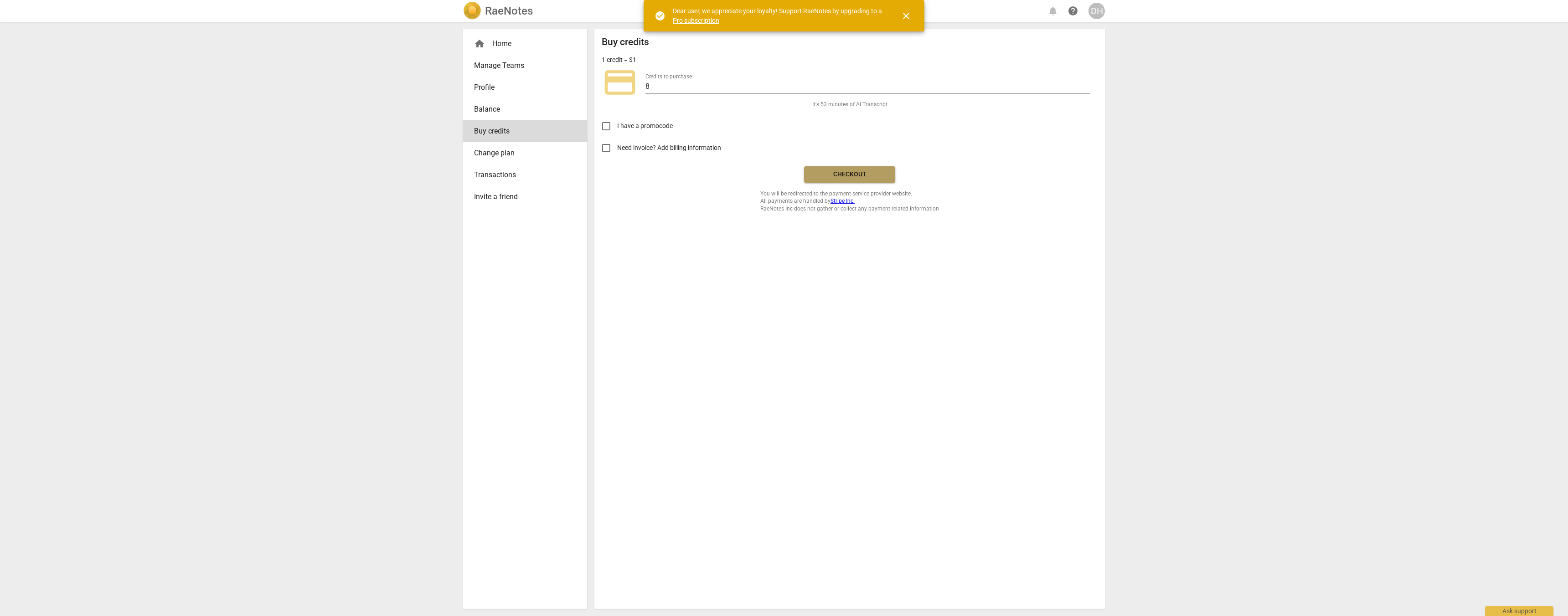 click on "Checkout" at bounding box center (850, 175) 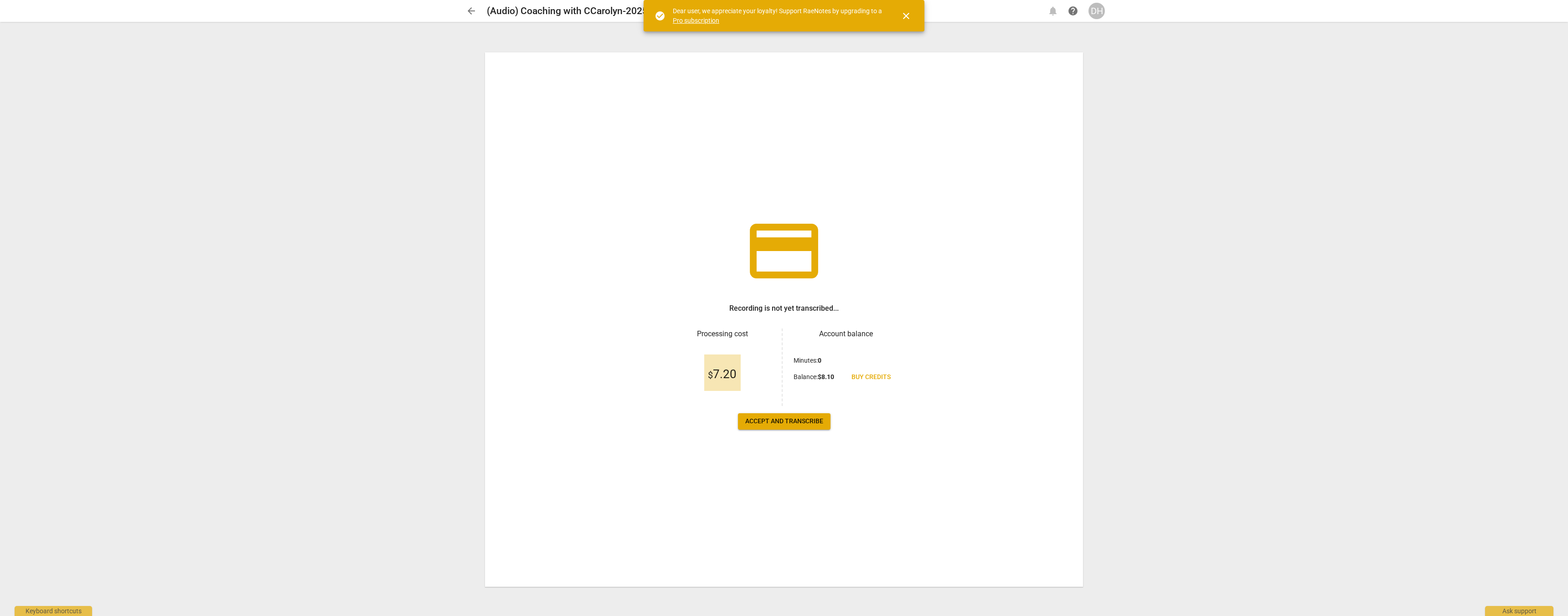 scroll, scrollTop: 0, scrollLeft: 0, axis: both 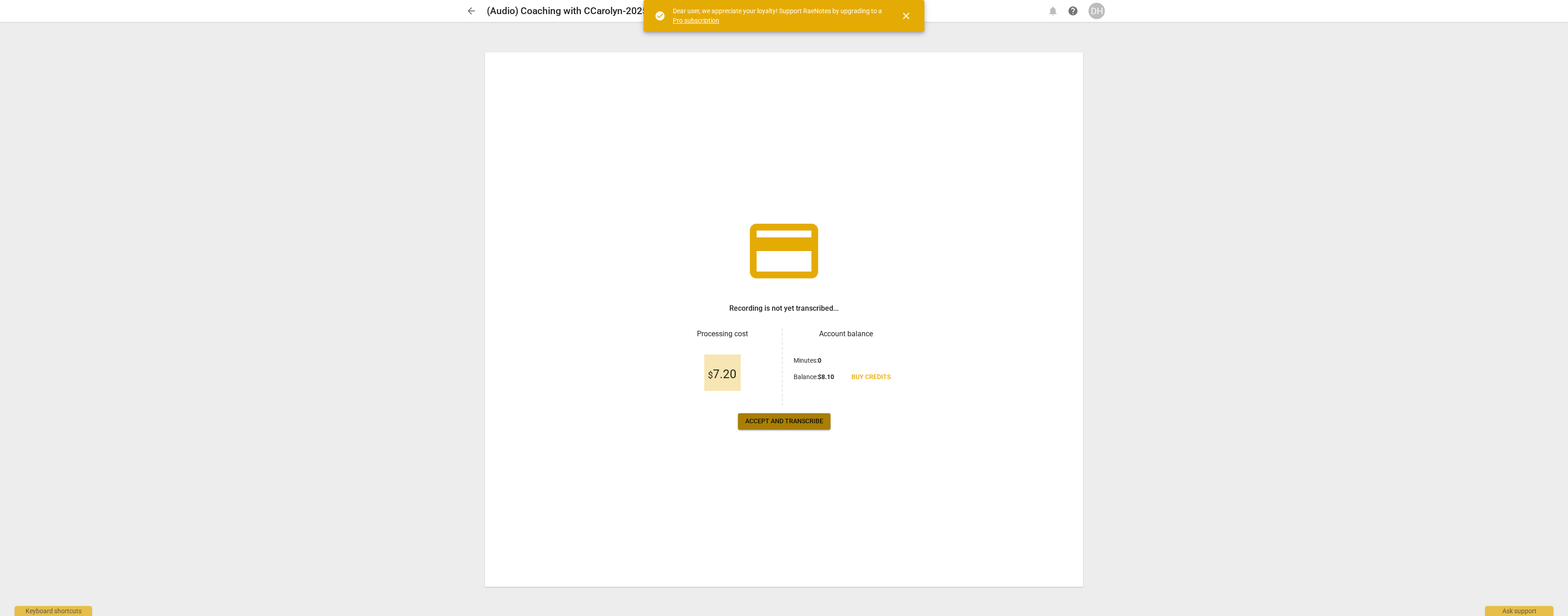 click on "Accept and transcribe" at bounding box center (784, 421) 